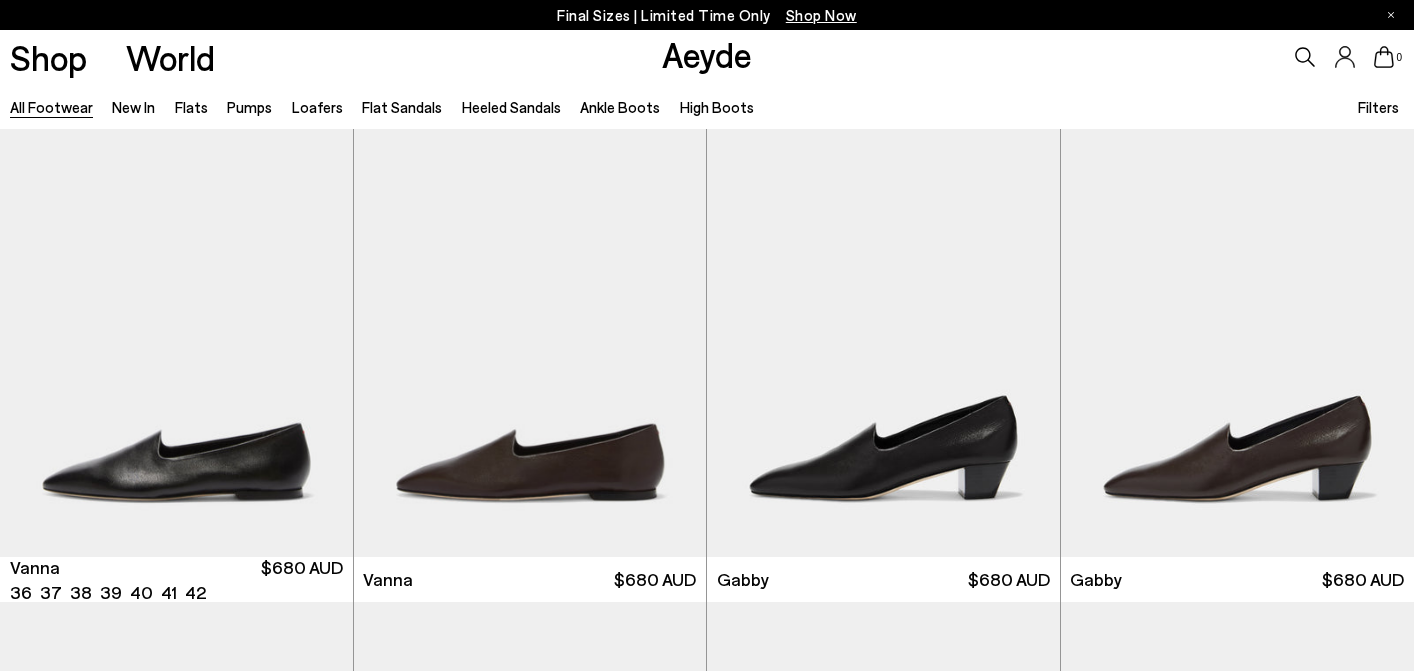 scroll, scrollTop: 991, scrollLeft: 0, axis: vertical 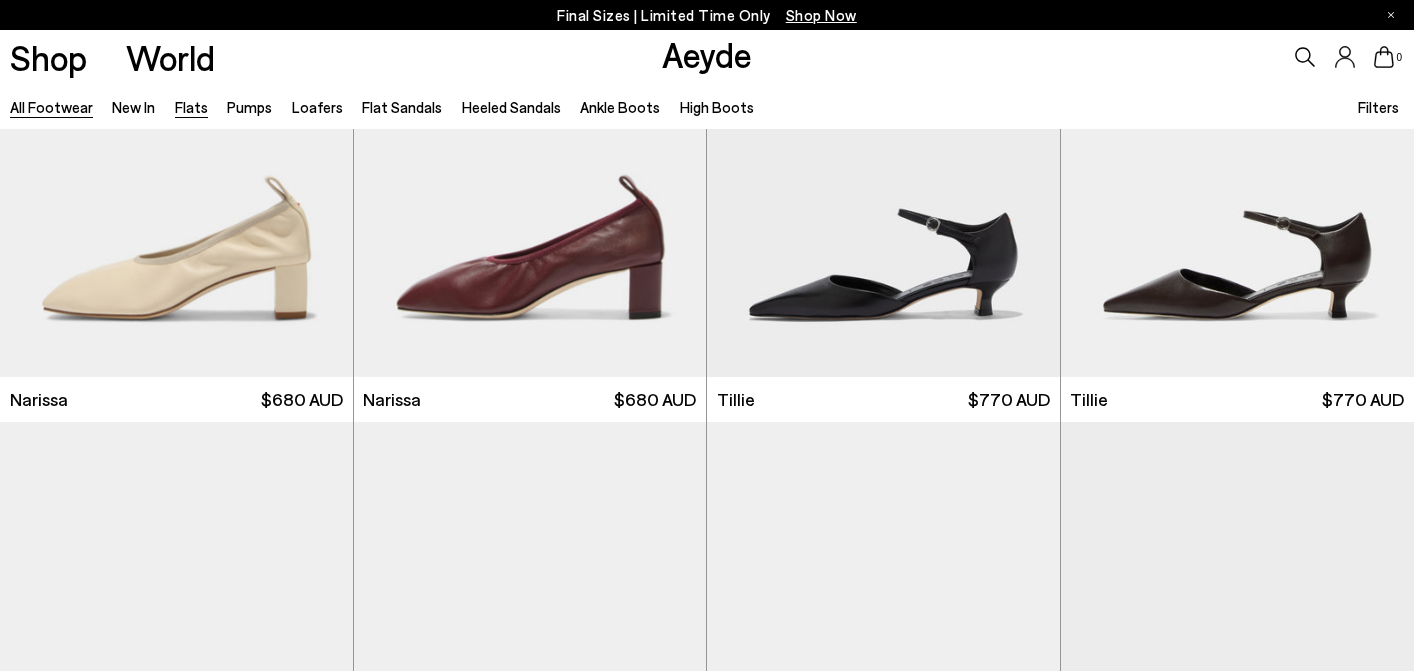 click on "Flats" at bounding box center (191, 107) 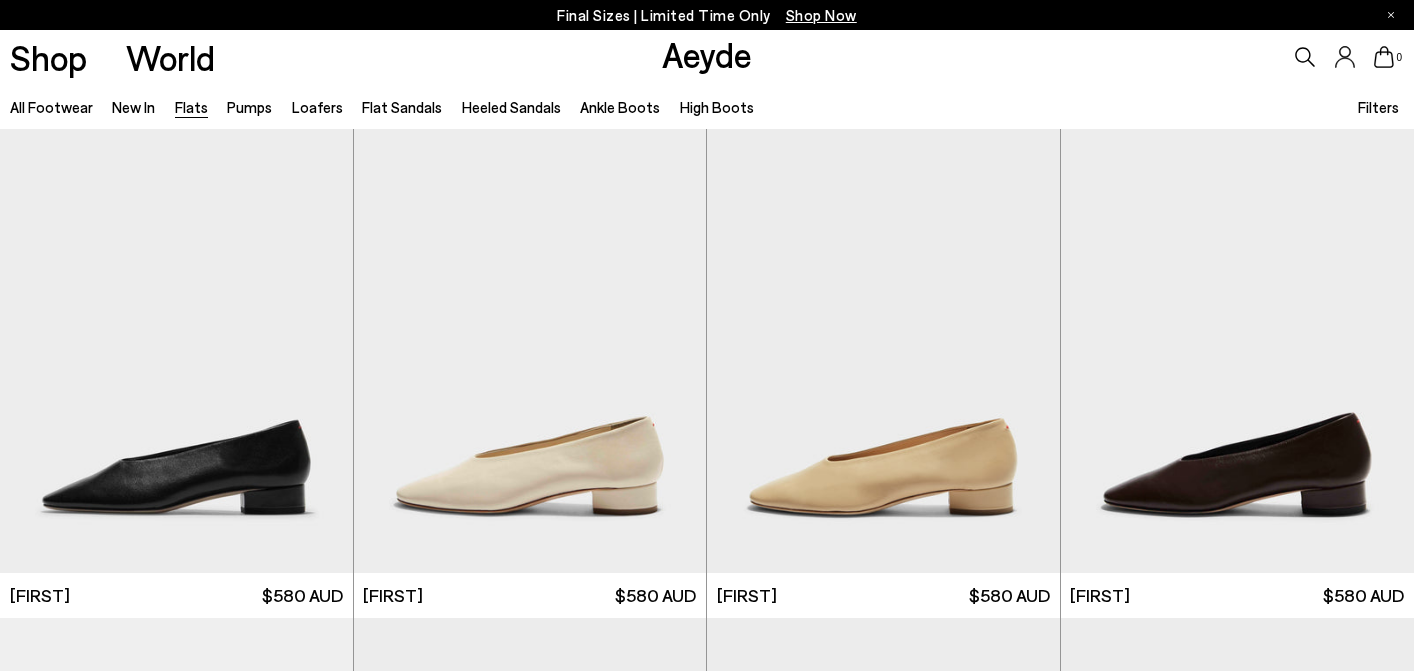 scroll, scrollTop: 0, scrollLeft: 0, axis: both 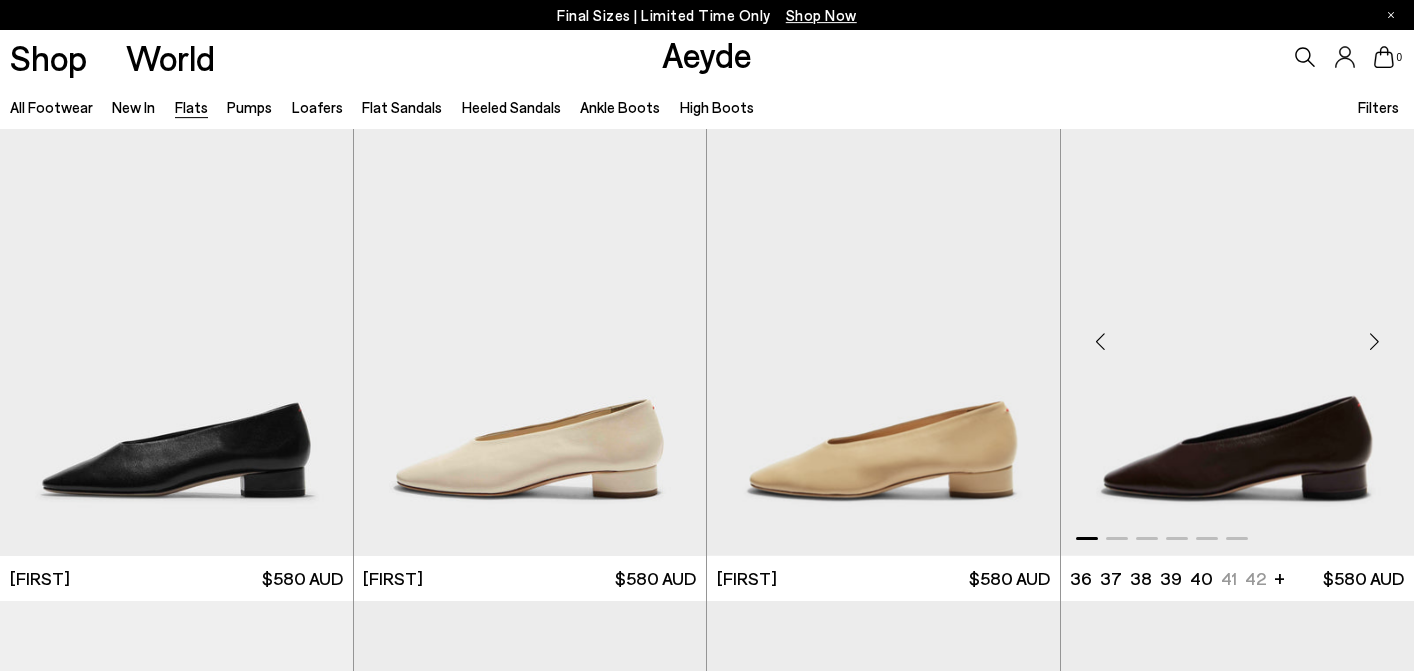 click at bounding box center (1238, 333) 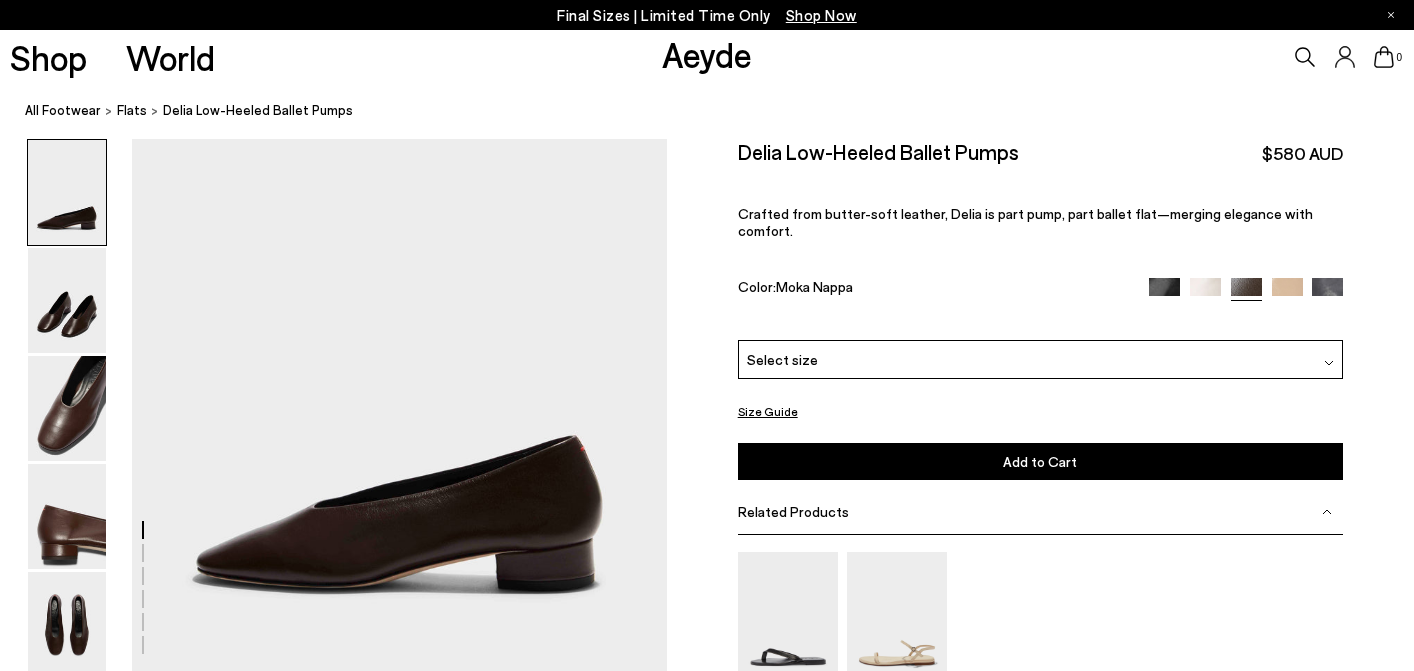 scroll, scrollTop: 0, scrollLeft: 0, axis: both 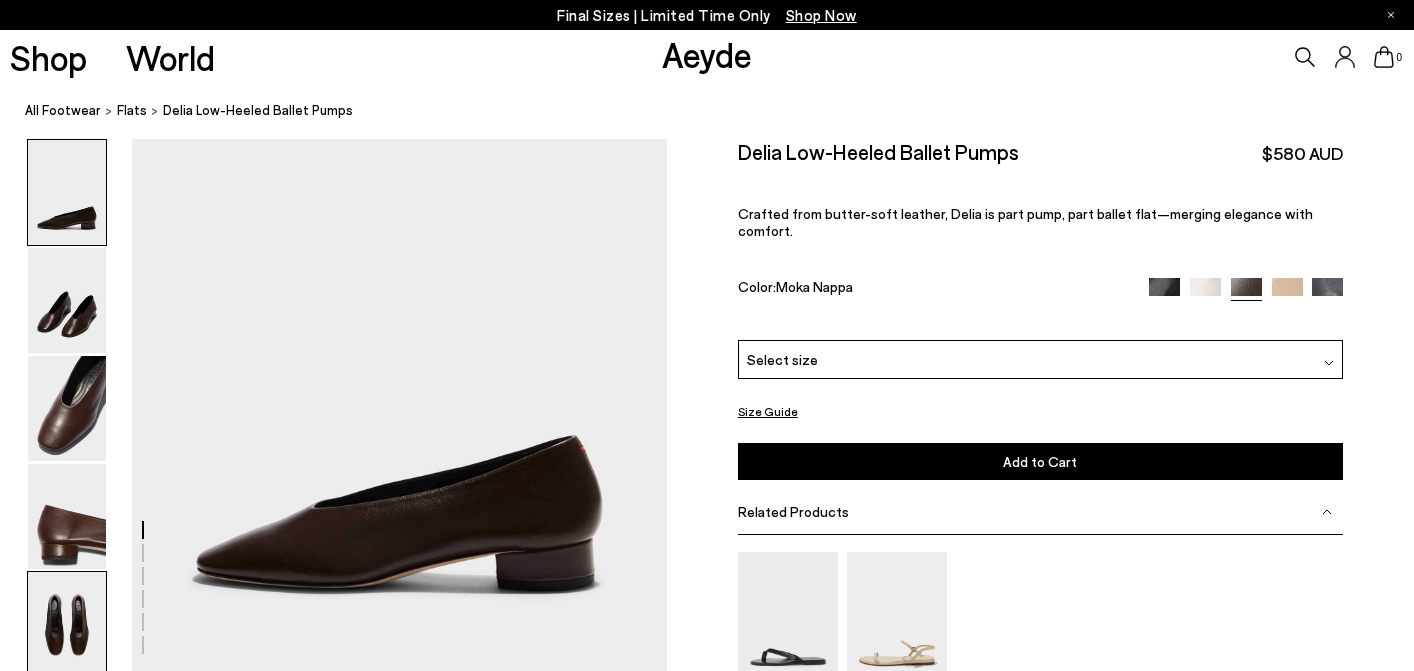 click at bounding box center [67, 624] 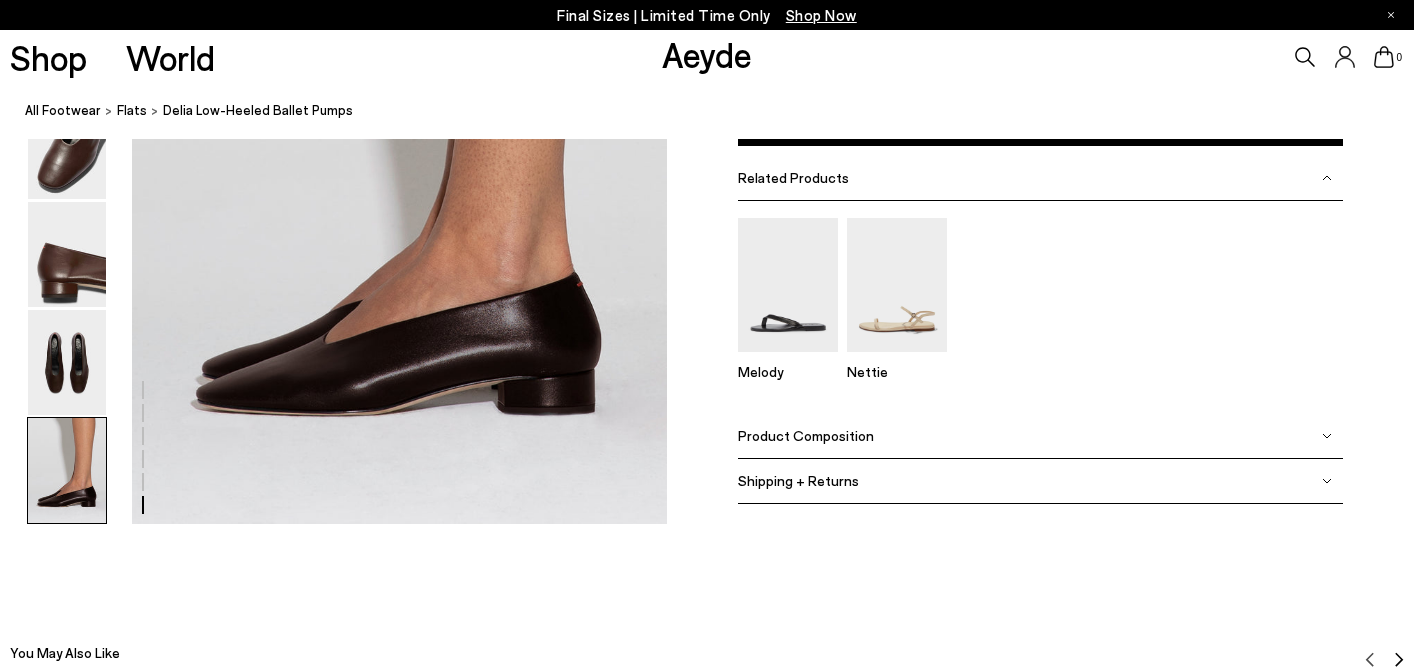 scroll, scrollTop: 3726, scrollLeft: 0, axis: vertical 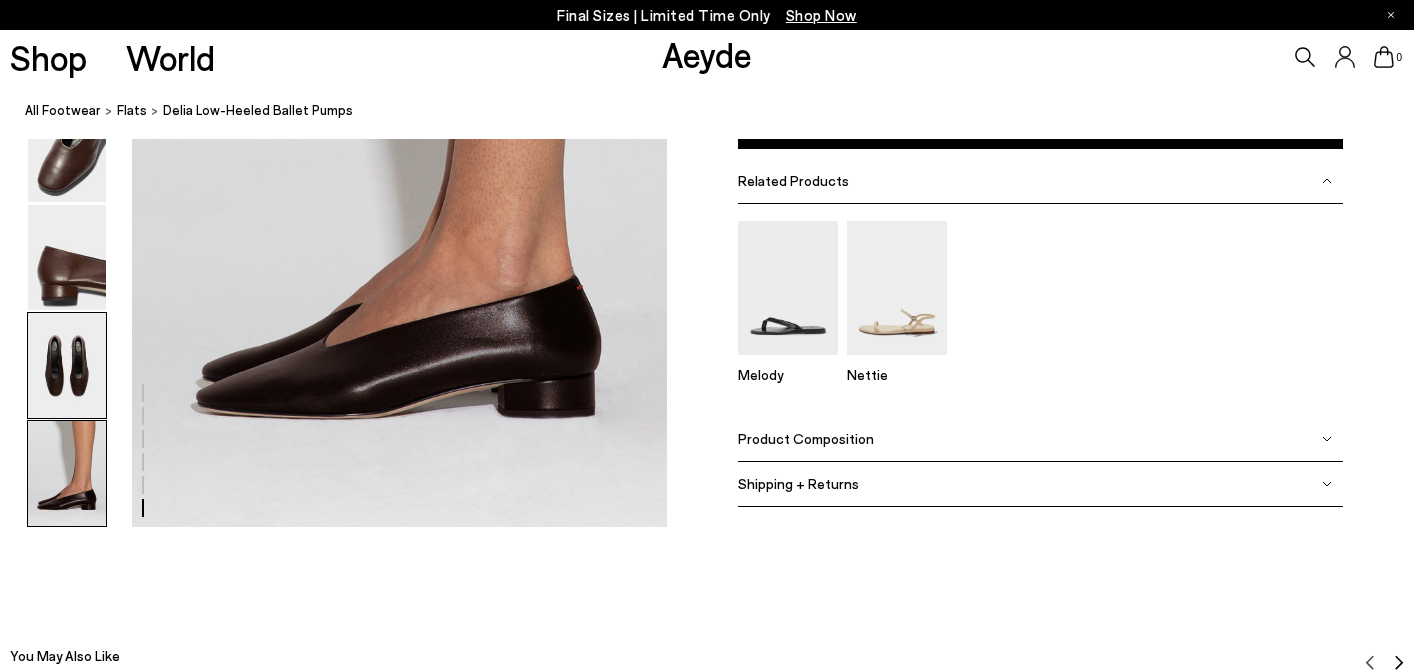 click at bounding box center (67, 365) 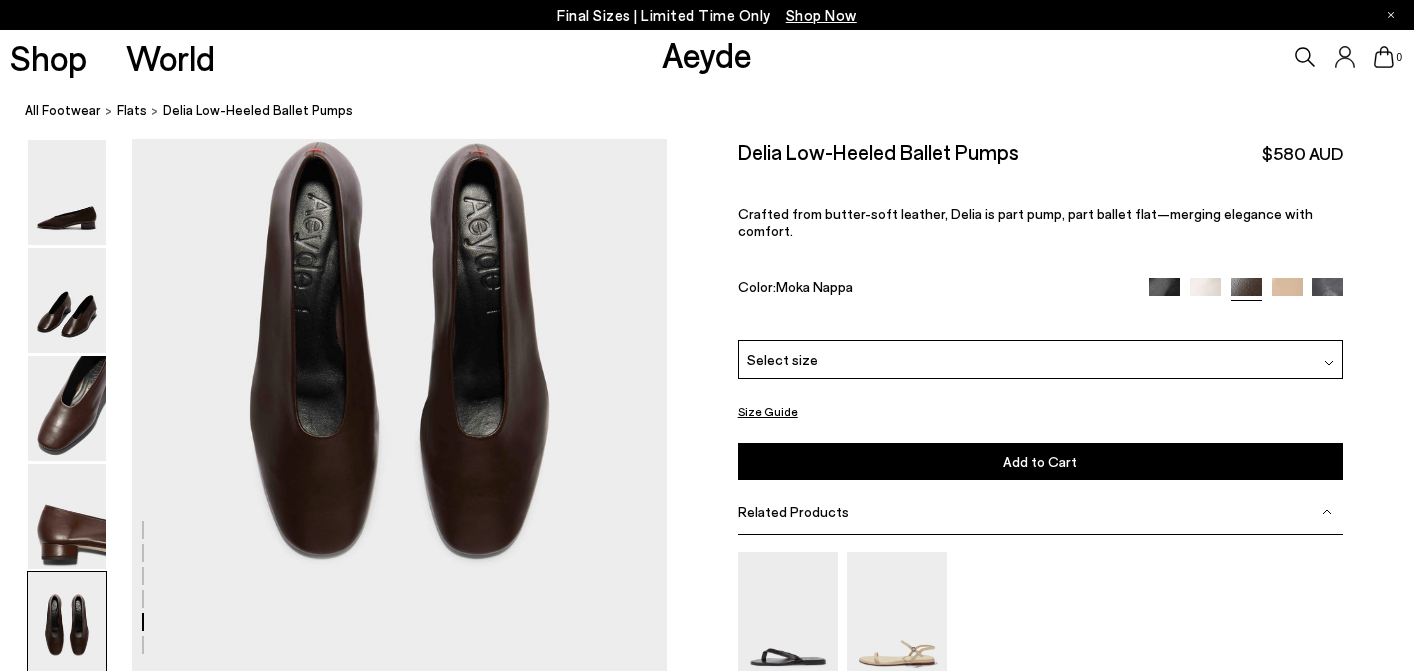 scroll, scrollTop: 2832, scrollLeft: 0, axis: vertical 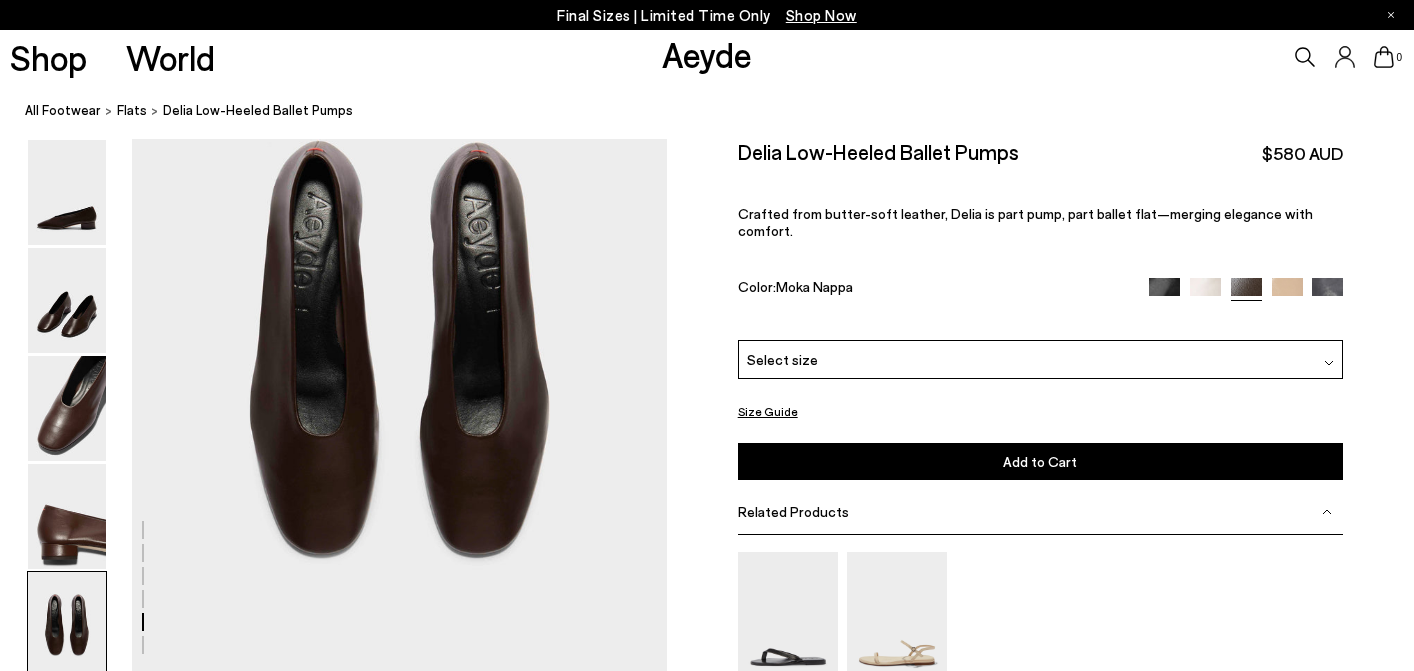 click at bounding box center [67, 624] 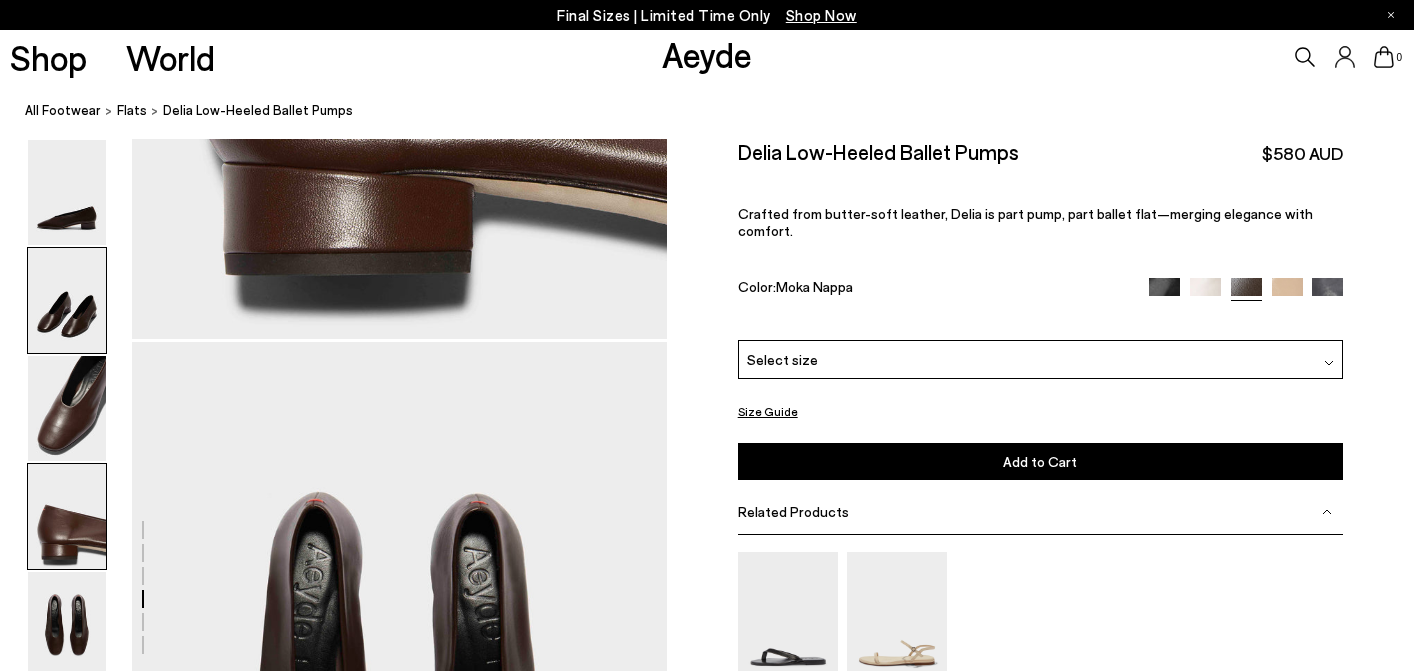 scroll, scrollTop: 2474, scrollLeft: 0, axis: vertical 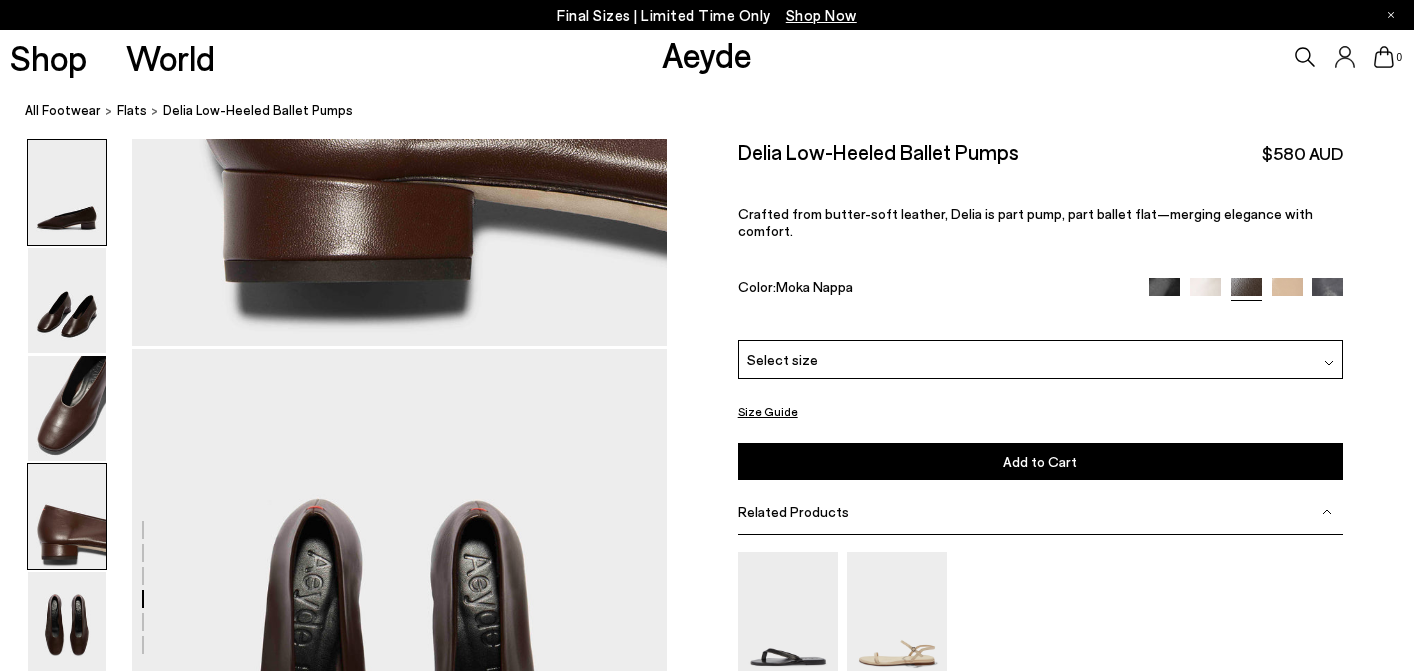 click at bounding box center [67, 192] 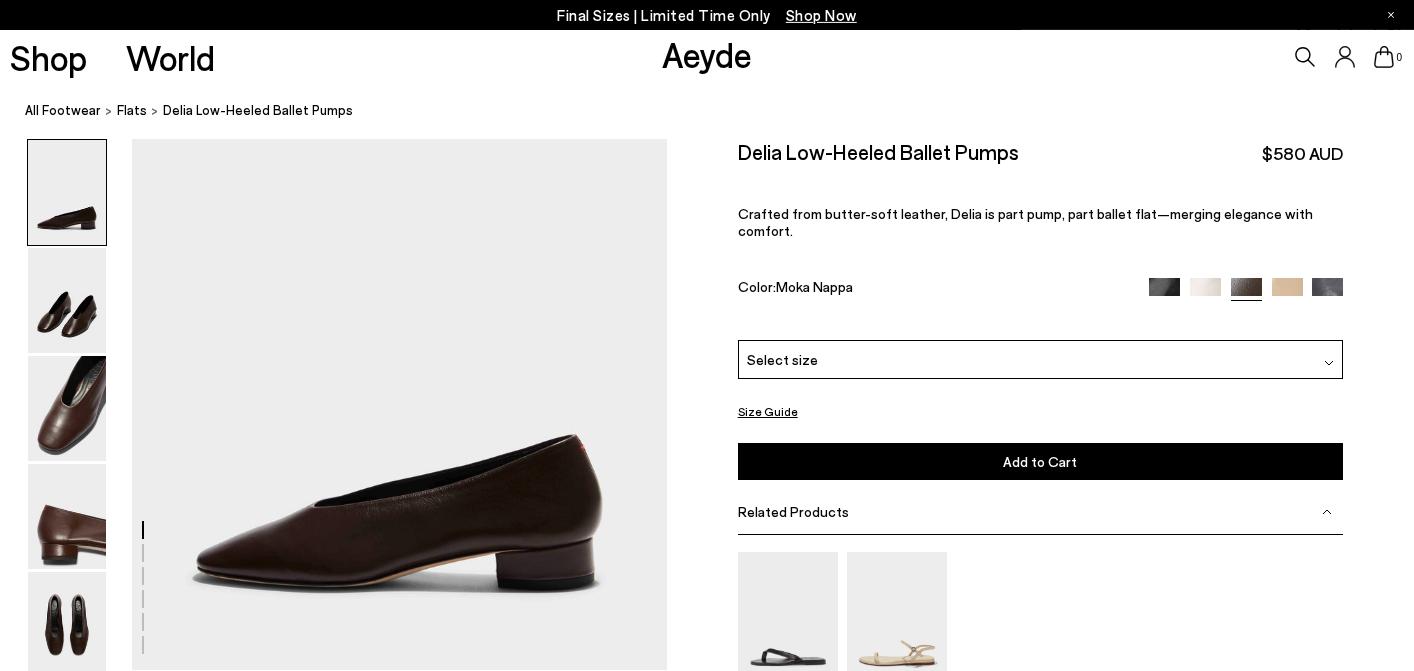 scroll, scrollTop: 0, scrollLeft: 0, axis: both 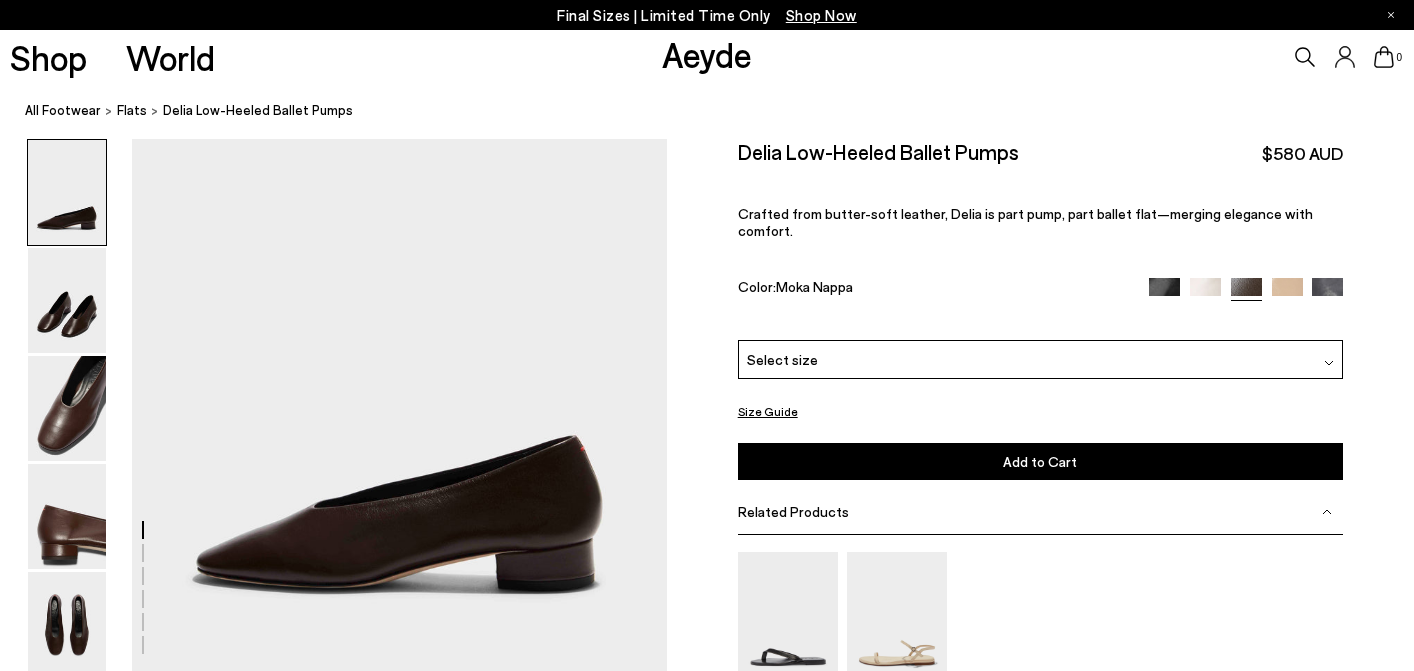click at bounding box center [333, 2196] 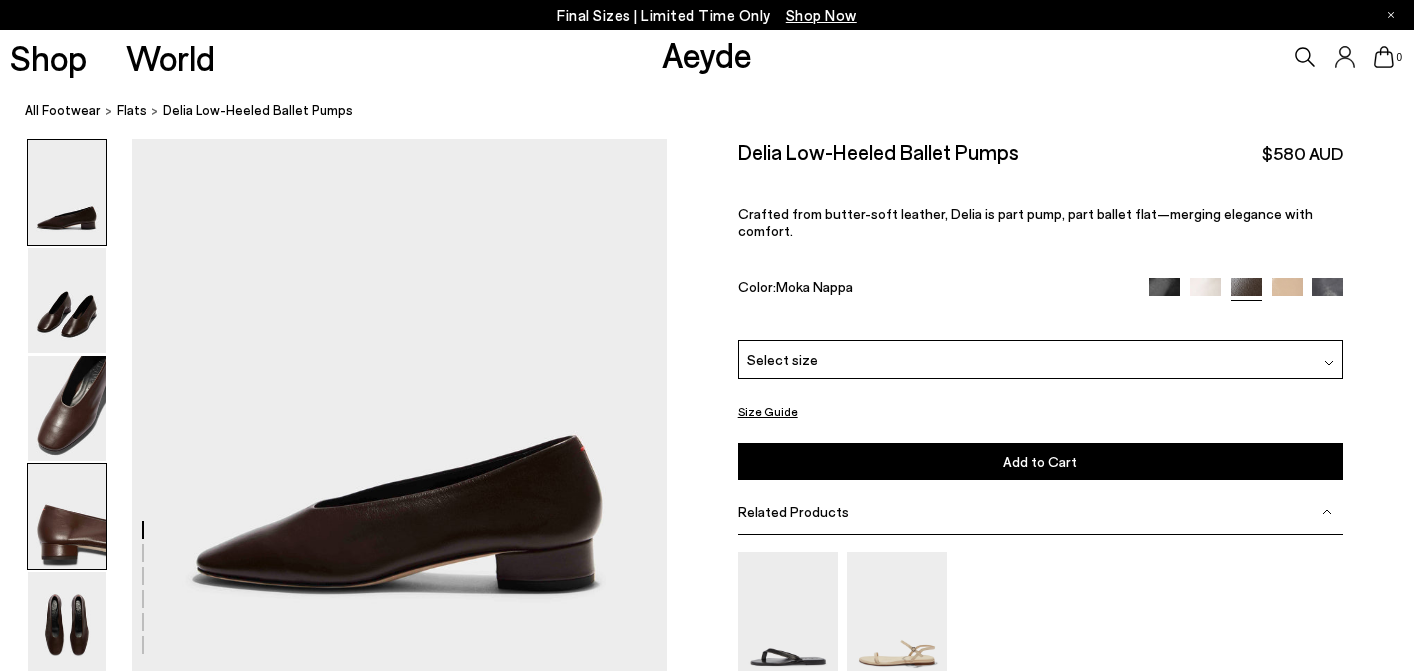 click at bounding box center [67, 516] 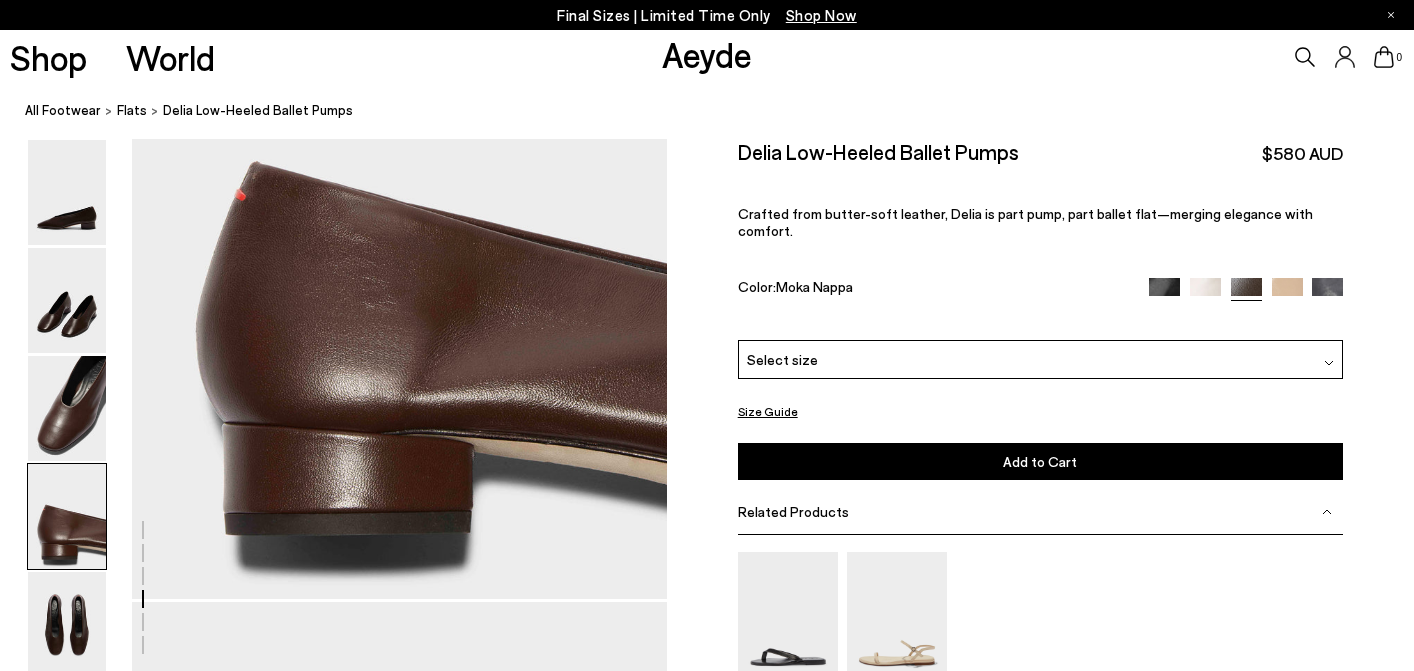 scroll, scrollTop: 2227, scrollLeft: 0, axis: vertical 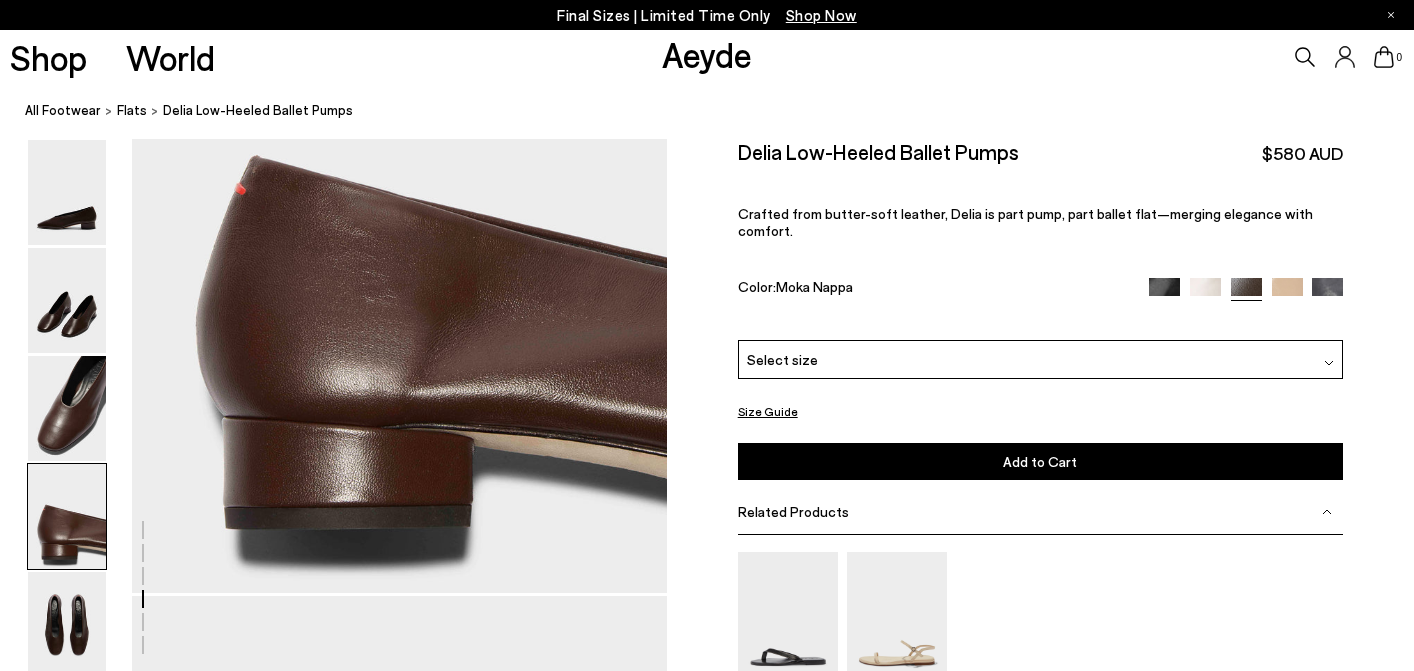 click on "Select size" at bounding box center [1041, 359] 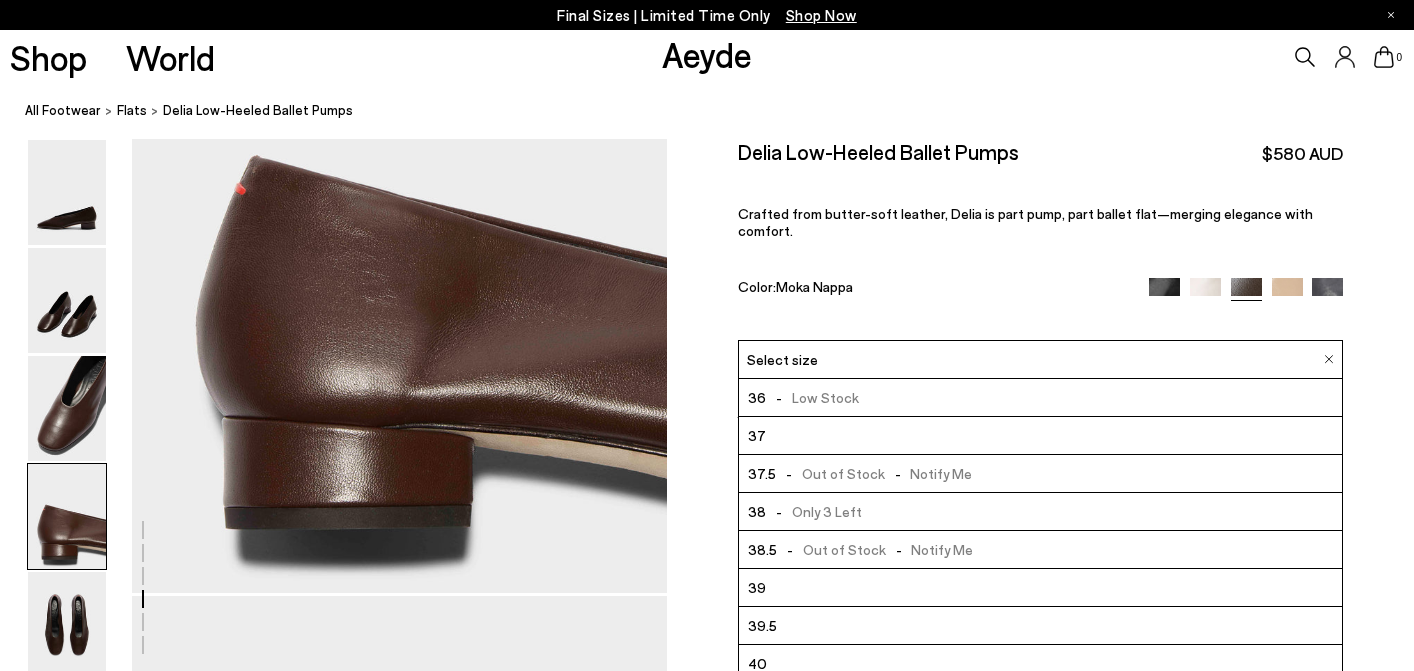 click at bounding box center (1164, 293) 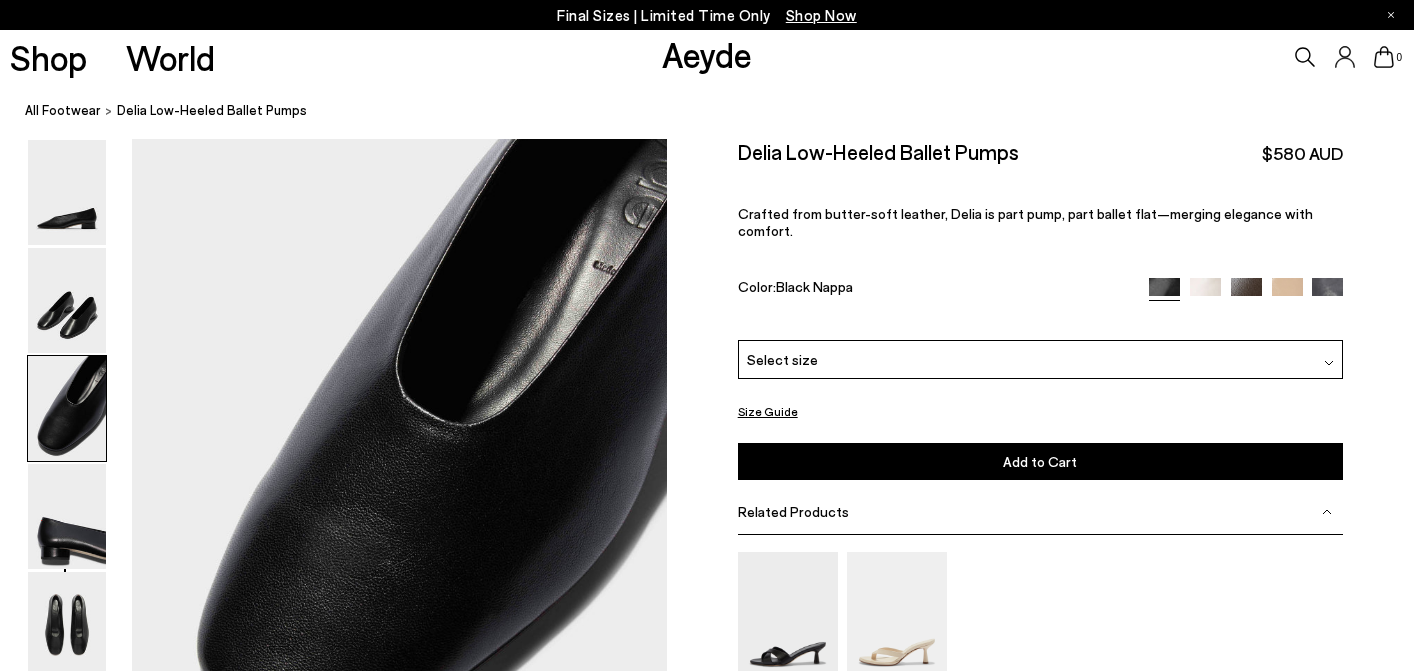 scroll, scrollTop: 1299, scrollLeft: 0, axis: vertical 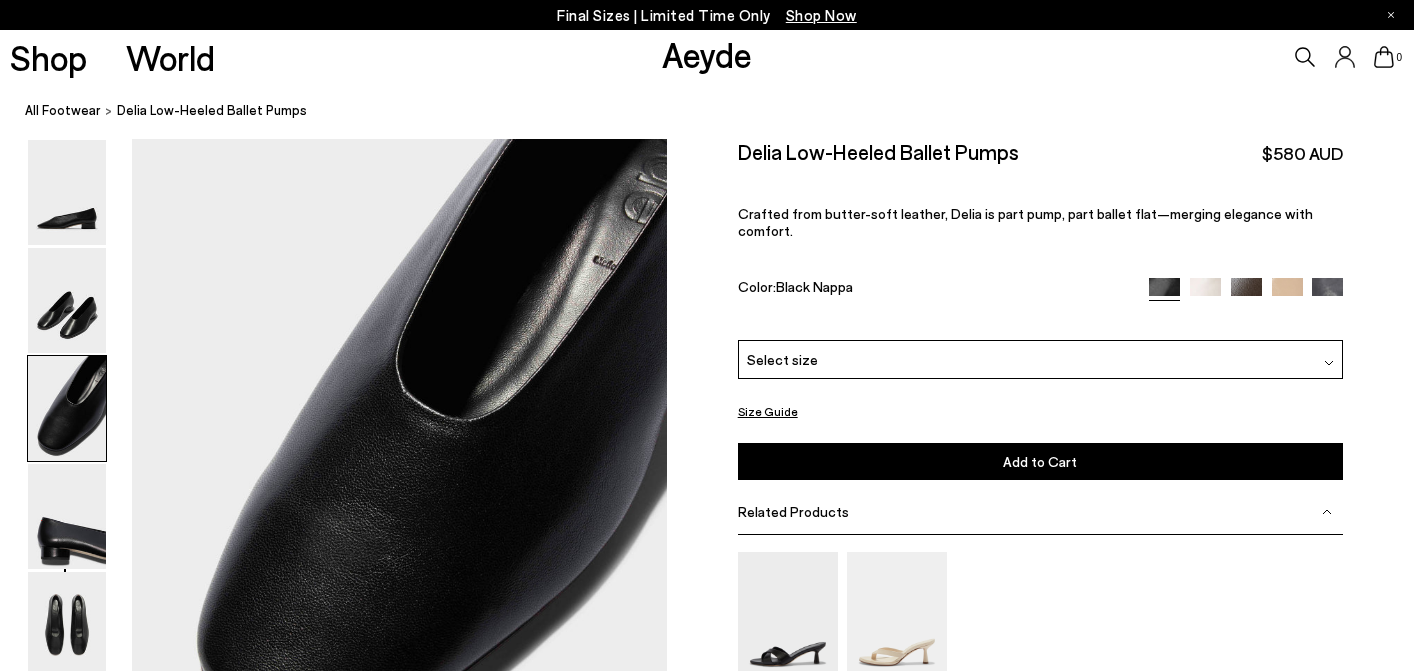 click at bounding box center (1327, 293) 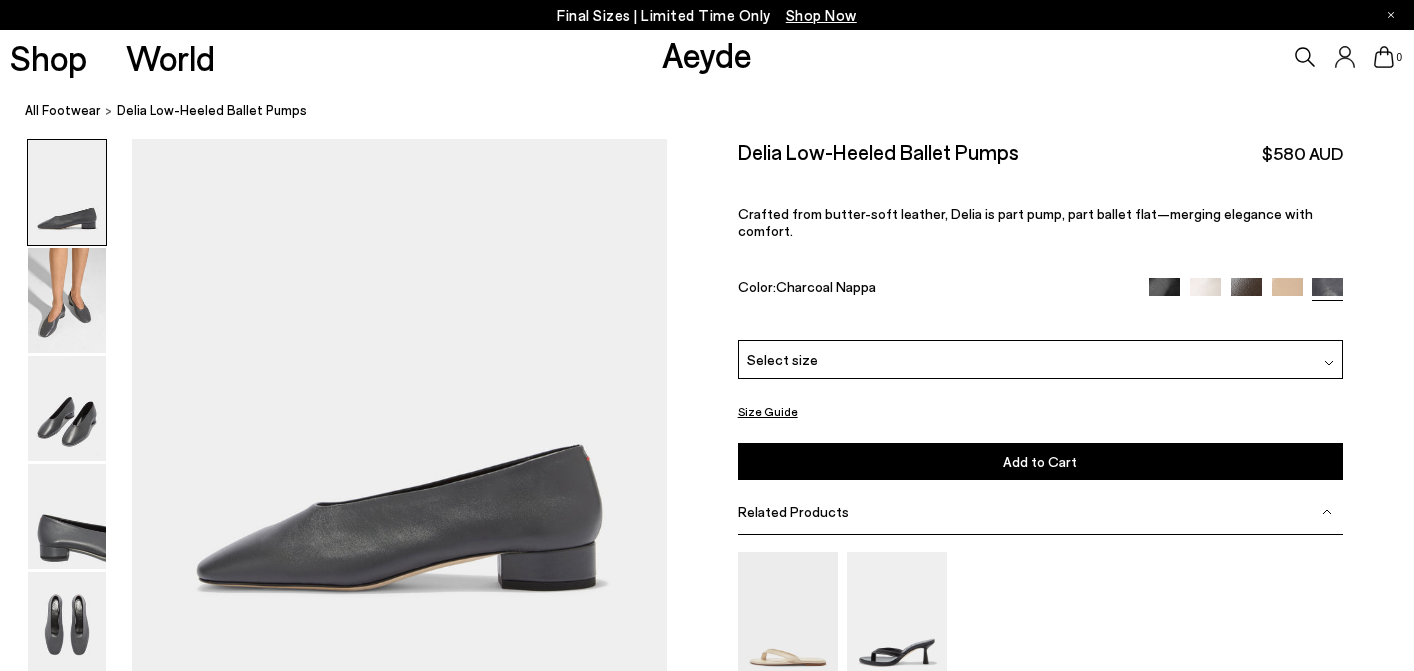 scroll, scrollTop: 0, scrollLeft: 0, axis: both 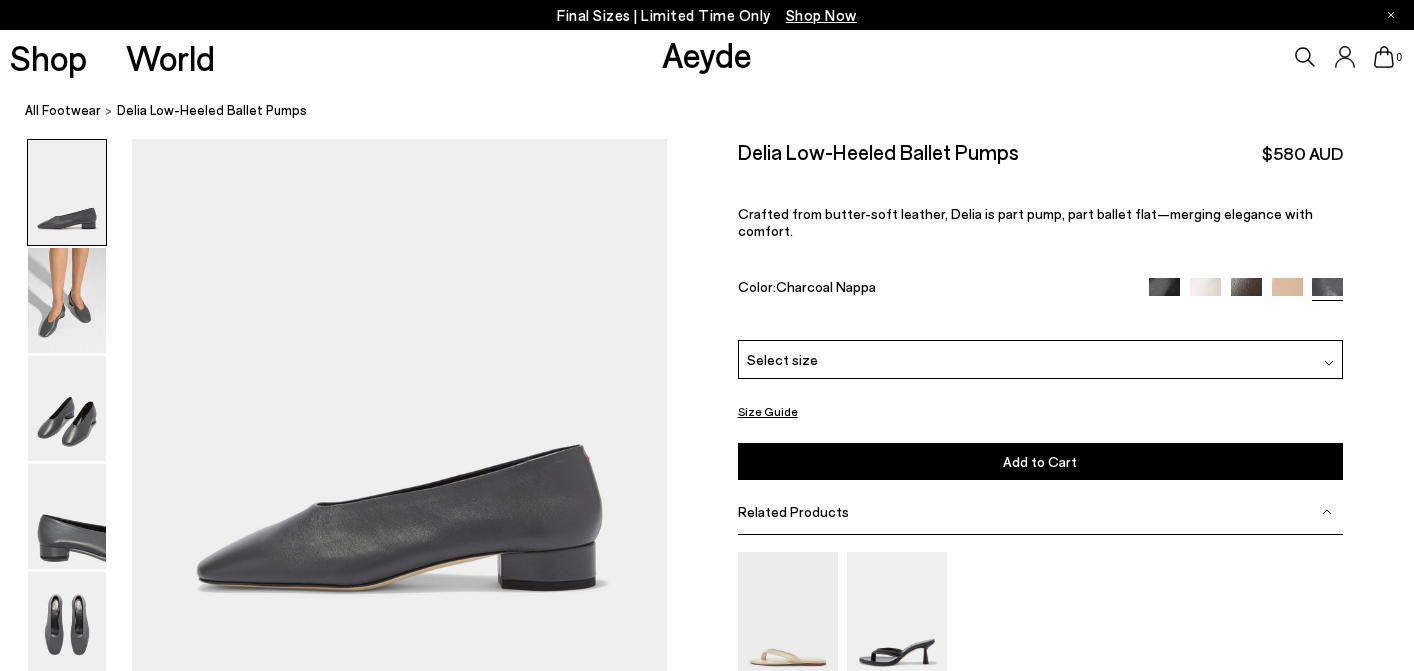 click at bounding box center [1164, 293] 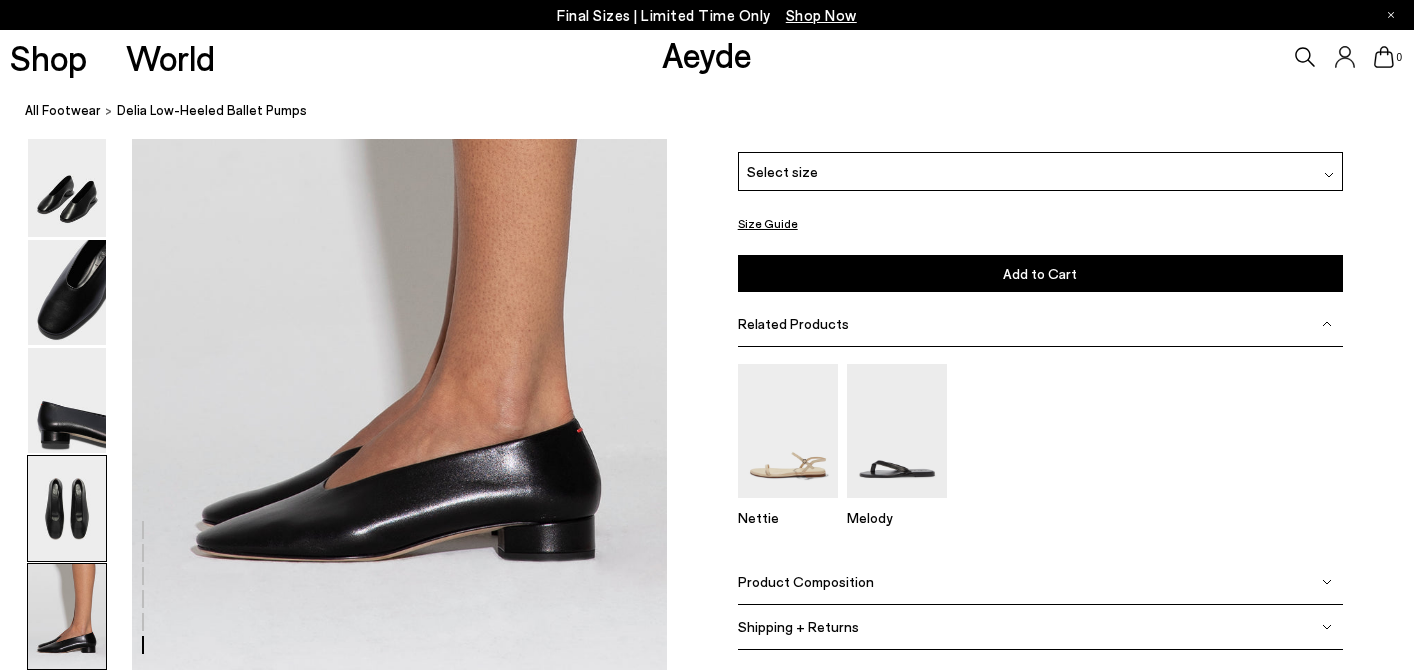 scroll, scrollTop: 3585, scrollLeft: 0, axis: vertical 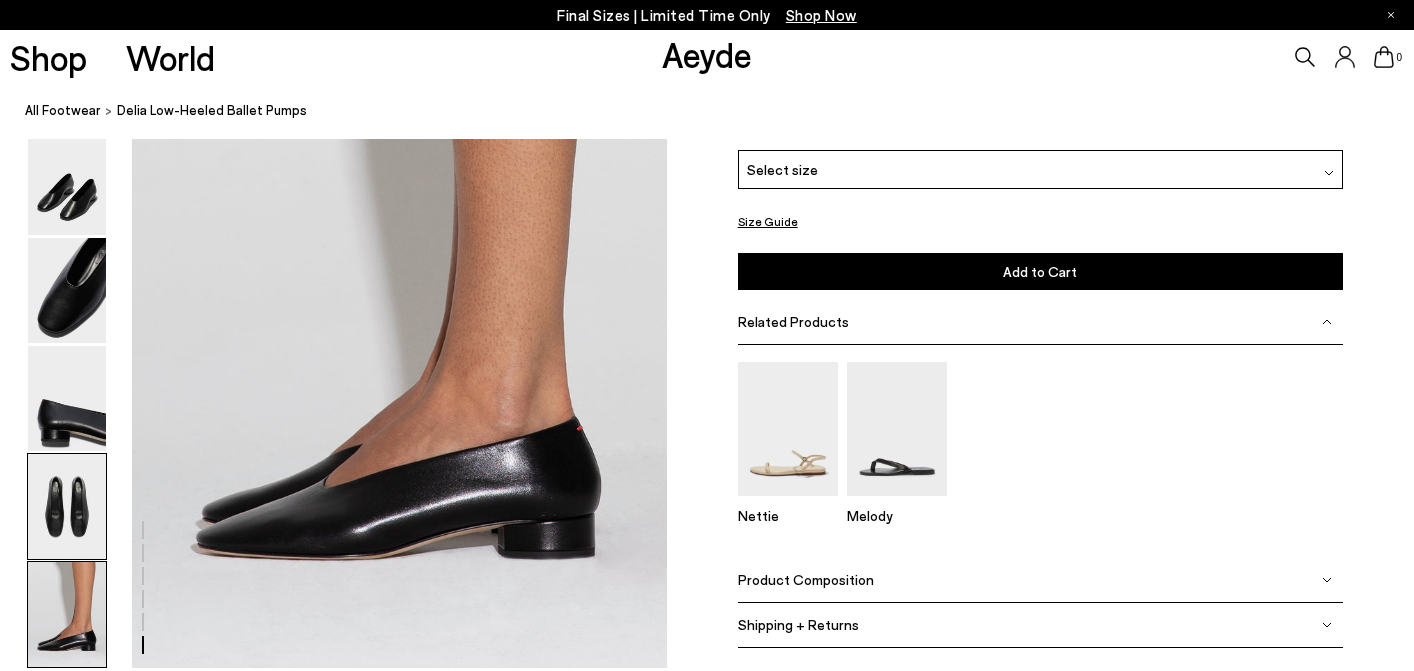 click at bounding box center (67, 506) 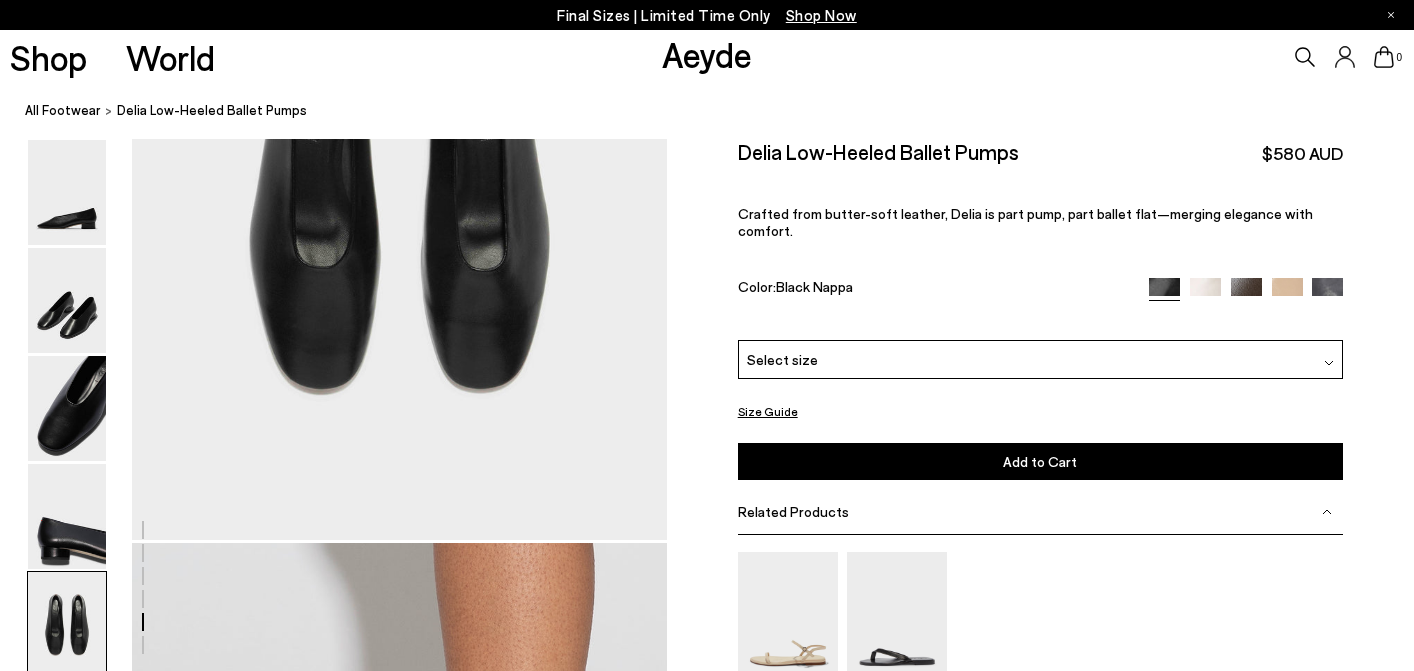 scroll, scrollTop: 2991, scrollLeft: 0, axis: vertical 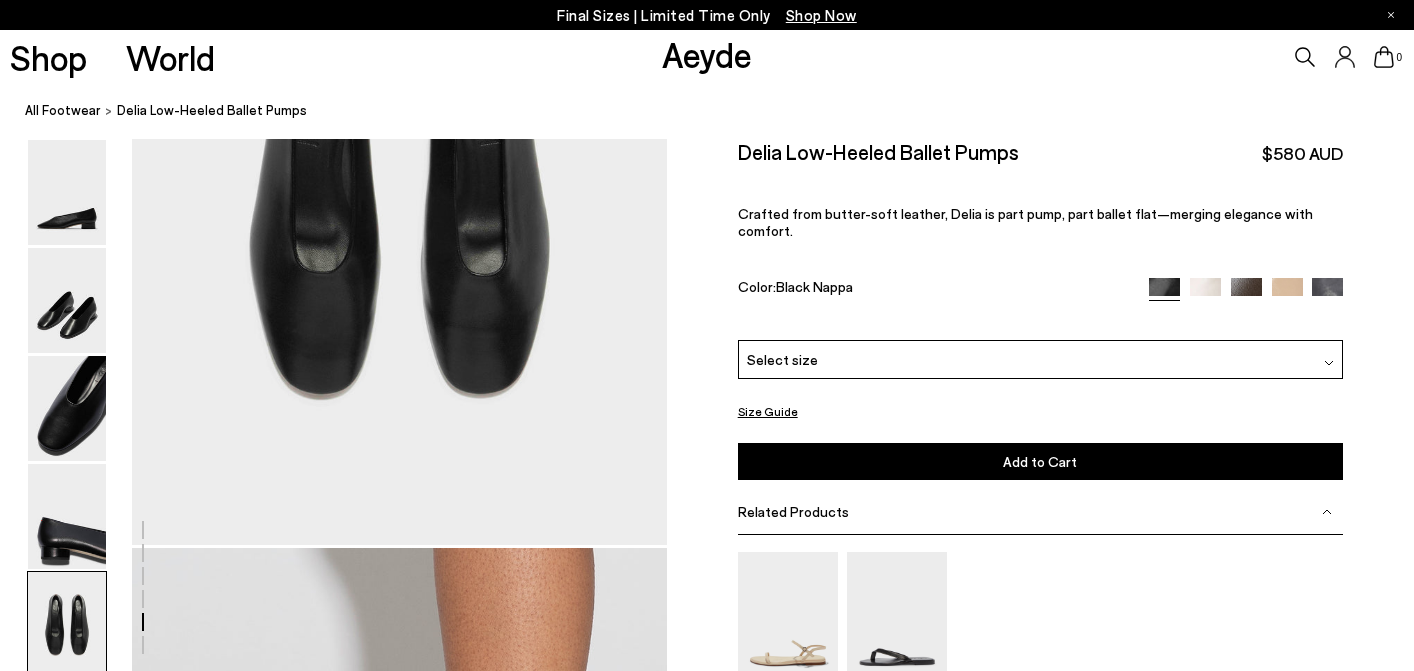 click on "Select size" at bounding box center (1041, 359) 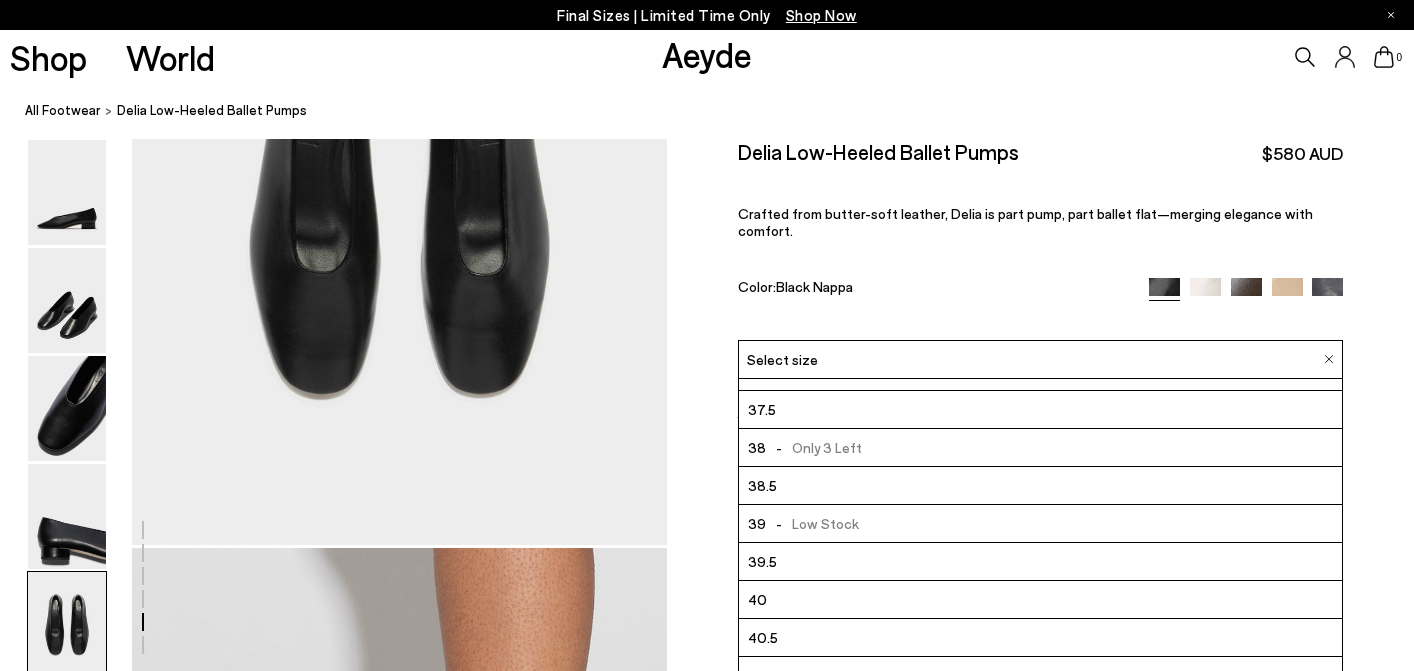 scroll, scrollTop: 114, scrollLeft: 0, axis: vertical 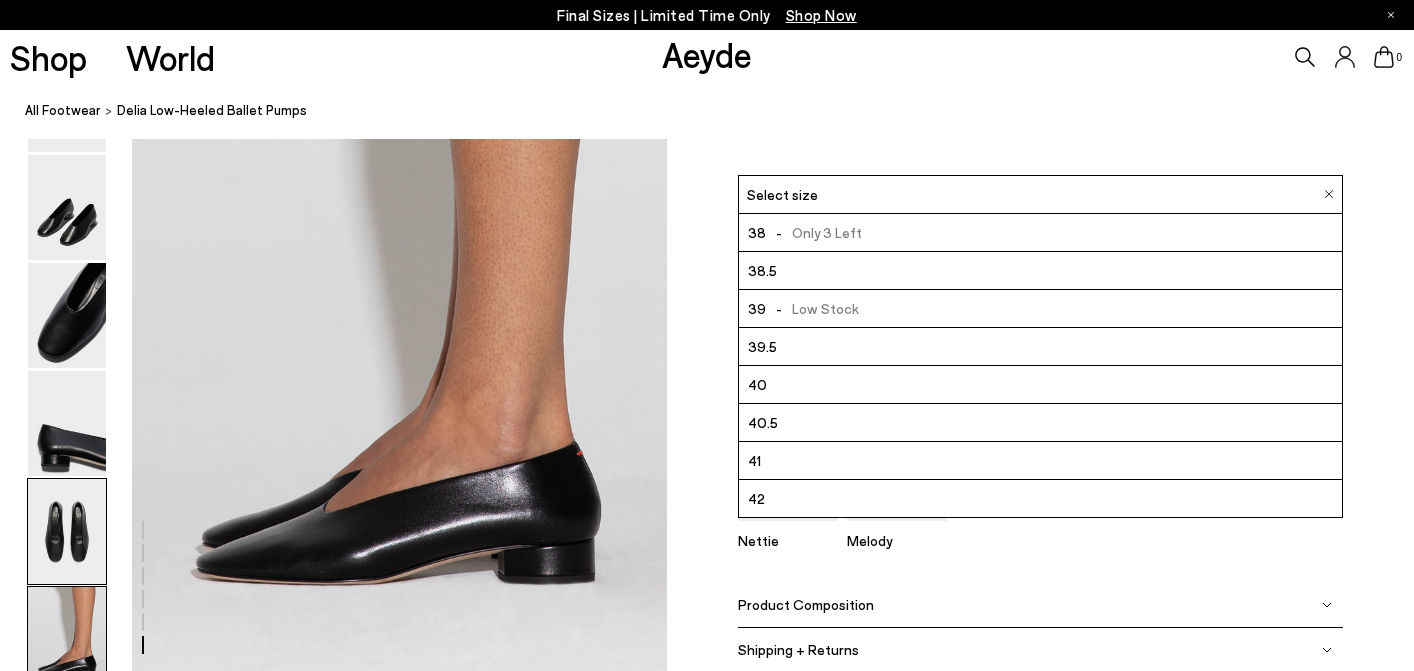 click at bounding box center (67, 531) 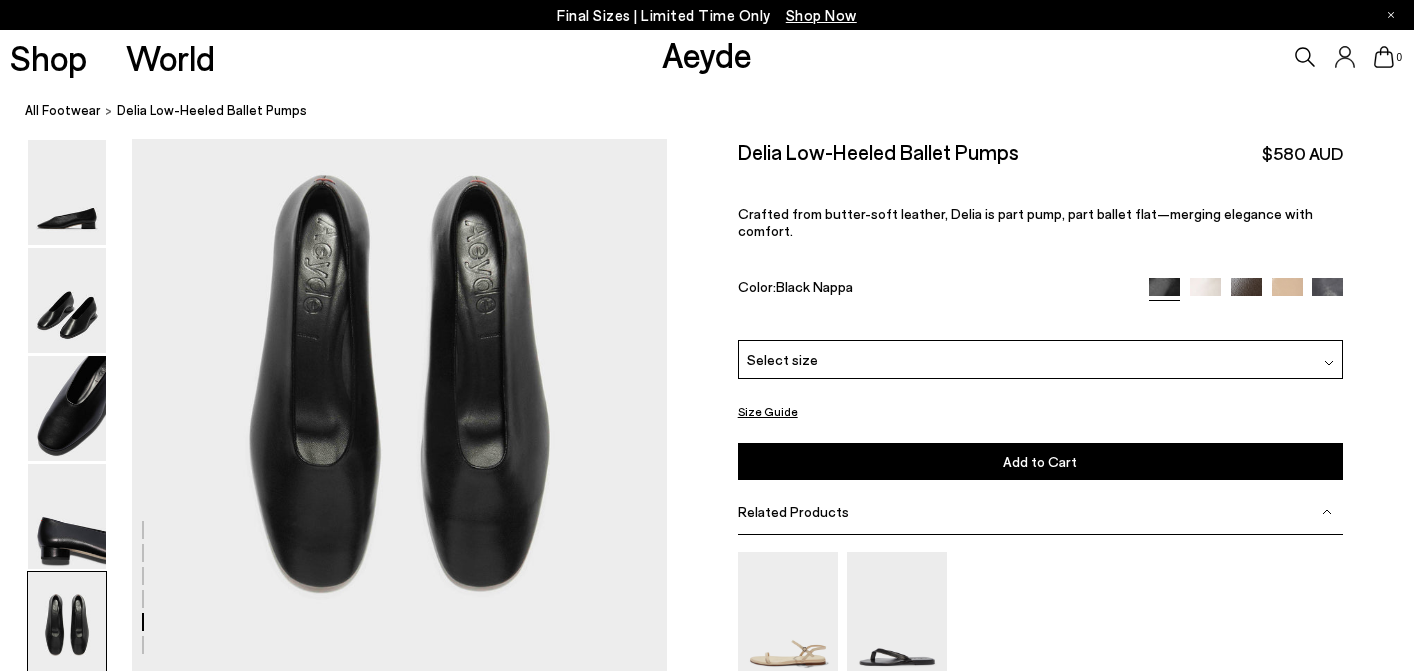 scroll, scrollTop: 2874, scrollLeft: 0, axis: vertical 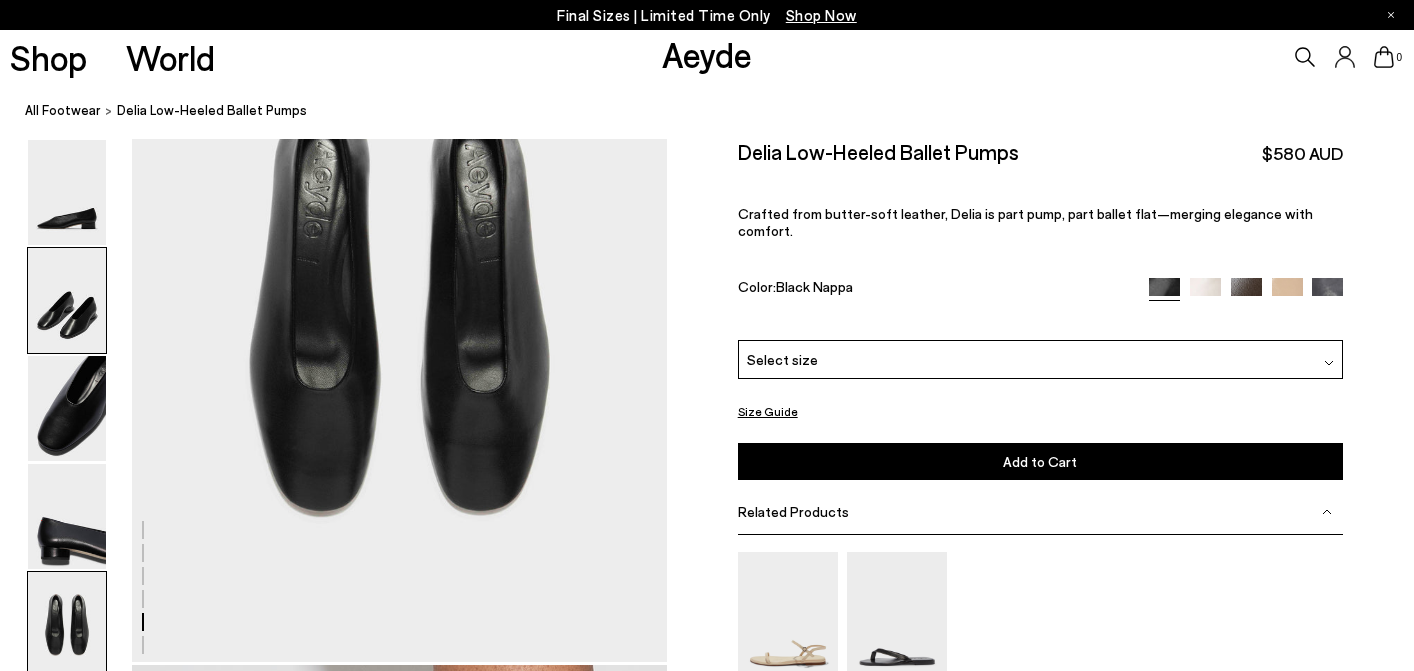 click at bounding box center [67, 300] 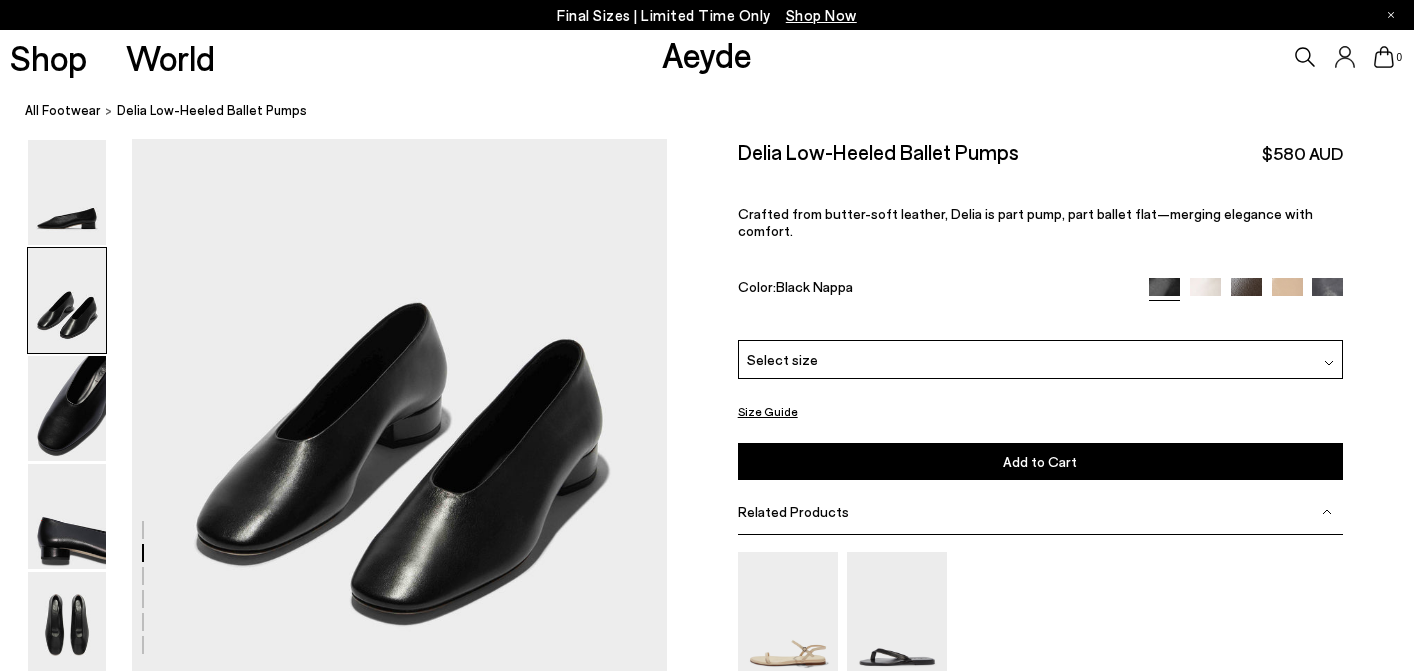 scroll, scrollTop: 668, scrollLeft: 0, axis: vertical 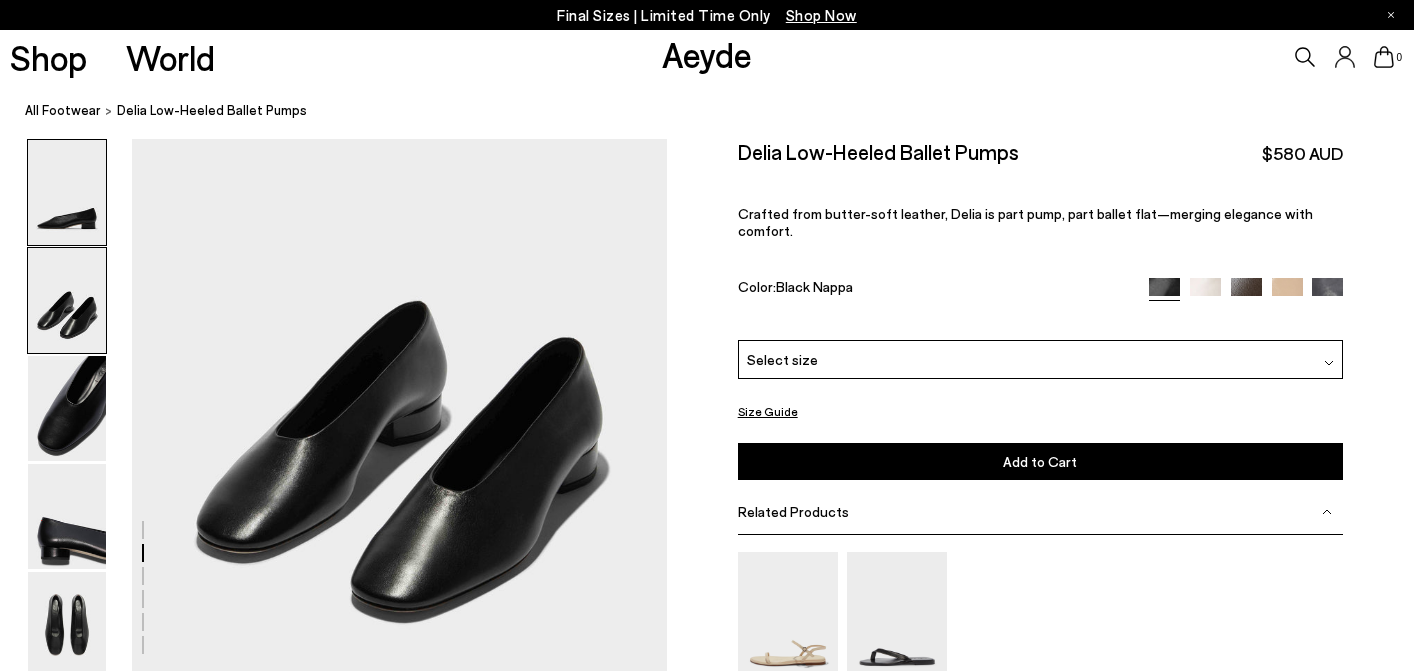 click at bounding box center (67, 192) 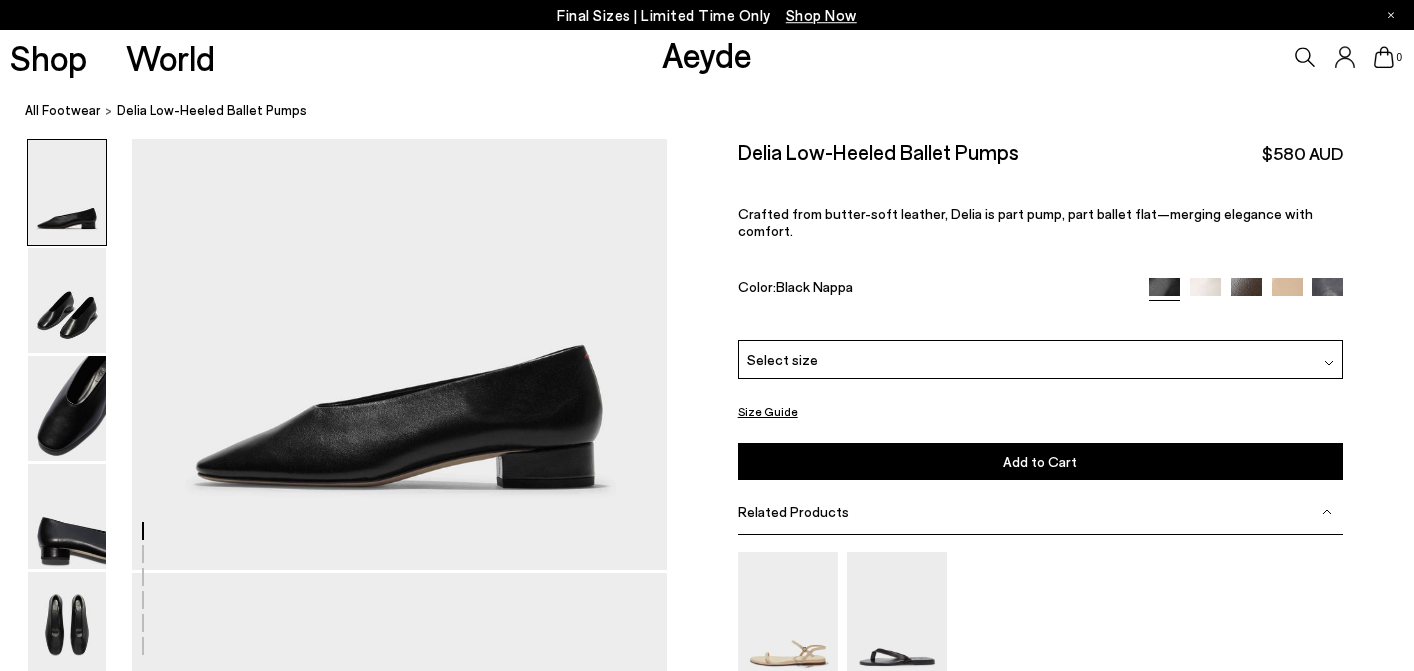 scroll, scrollTop: 66, scrollLeft: 0, axis: vertical 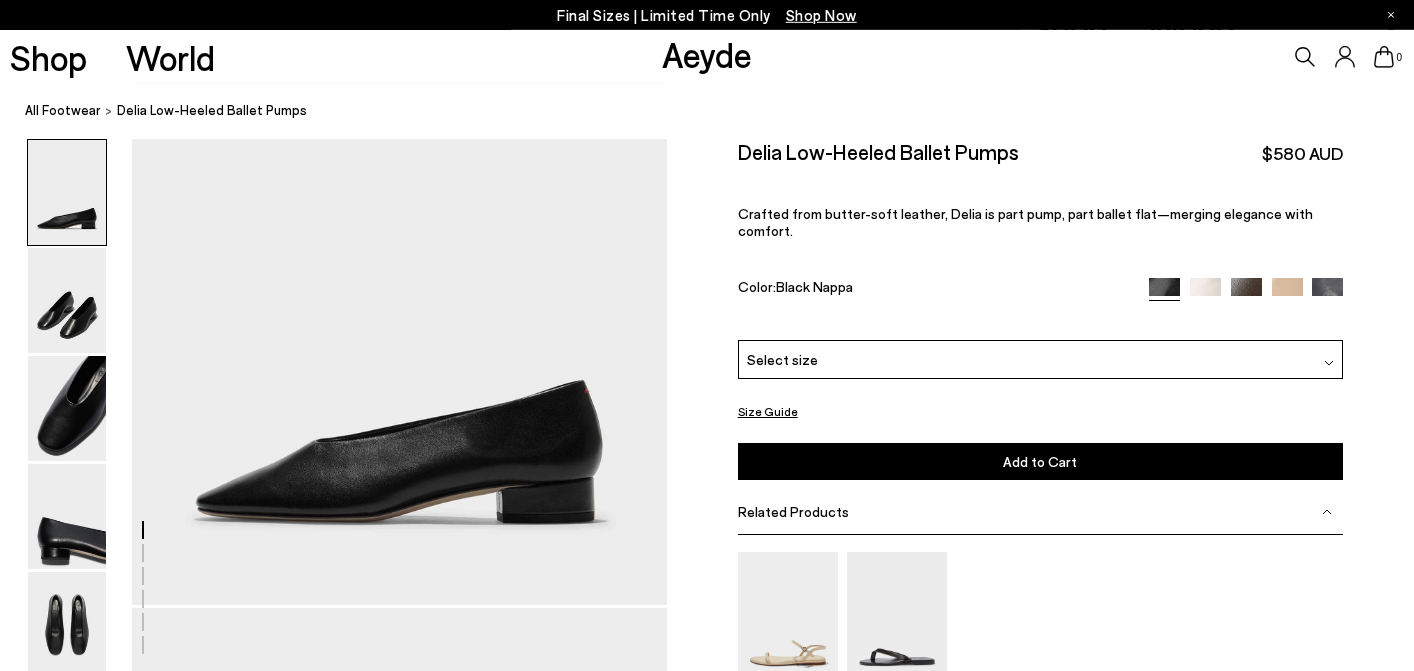 click on "Shop Now" at bounding box center (821, 15) 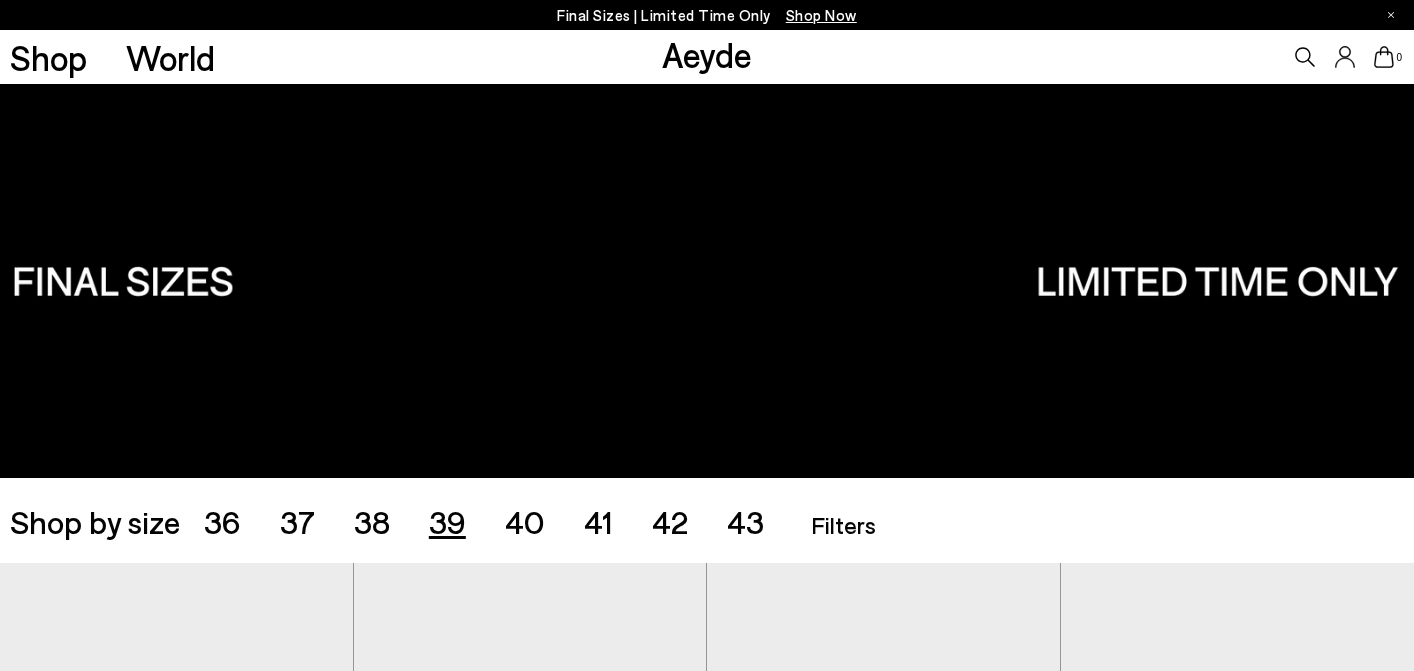 scroll, scrollTop: 0, scrollLeft: 0, axis: both 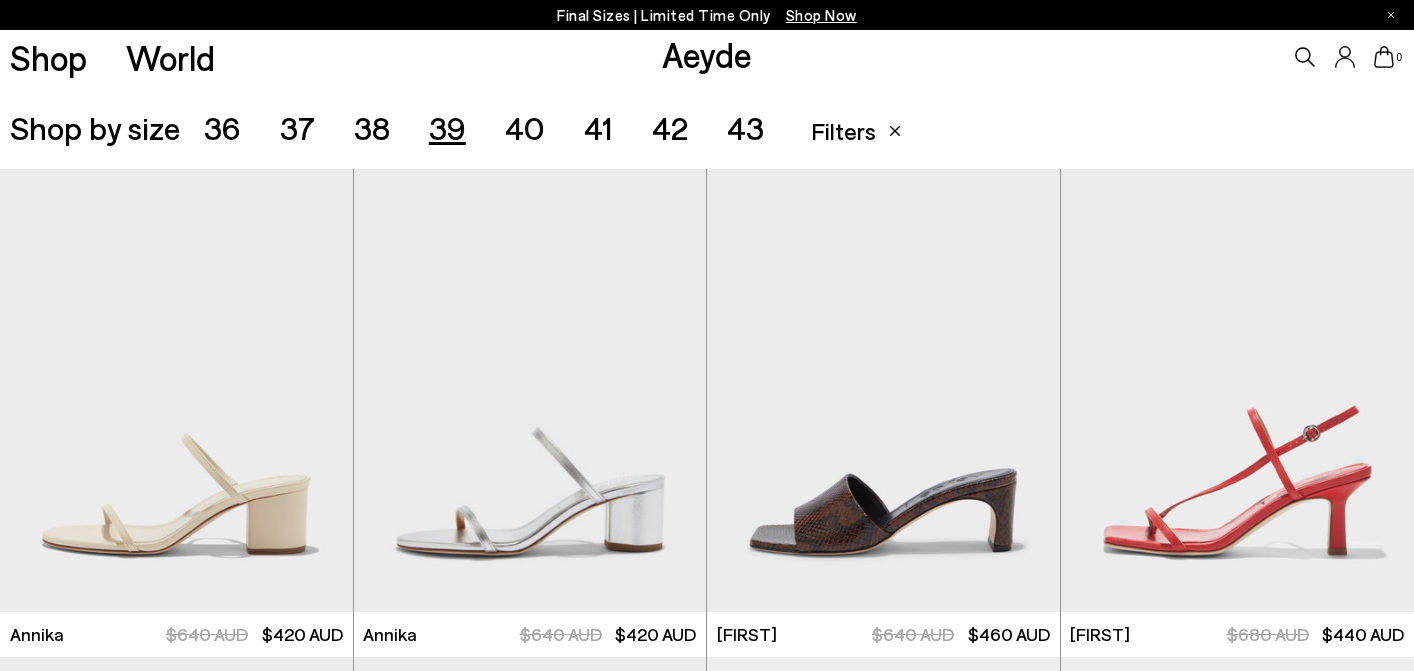click on "40" at bounding box center [525, 127] 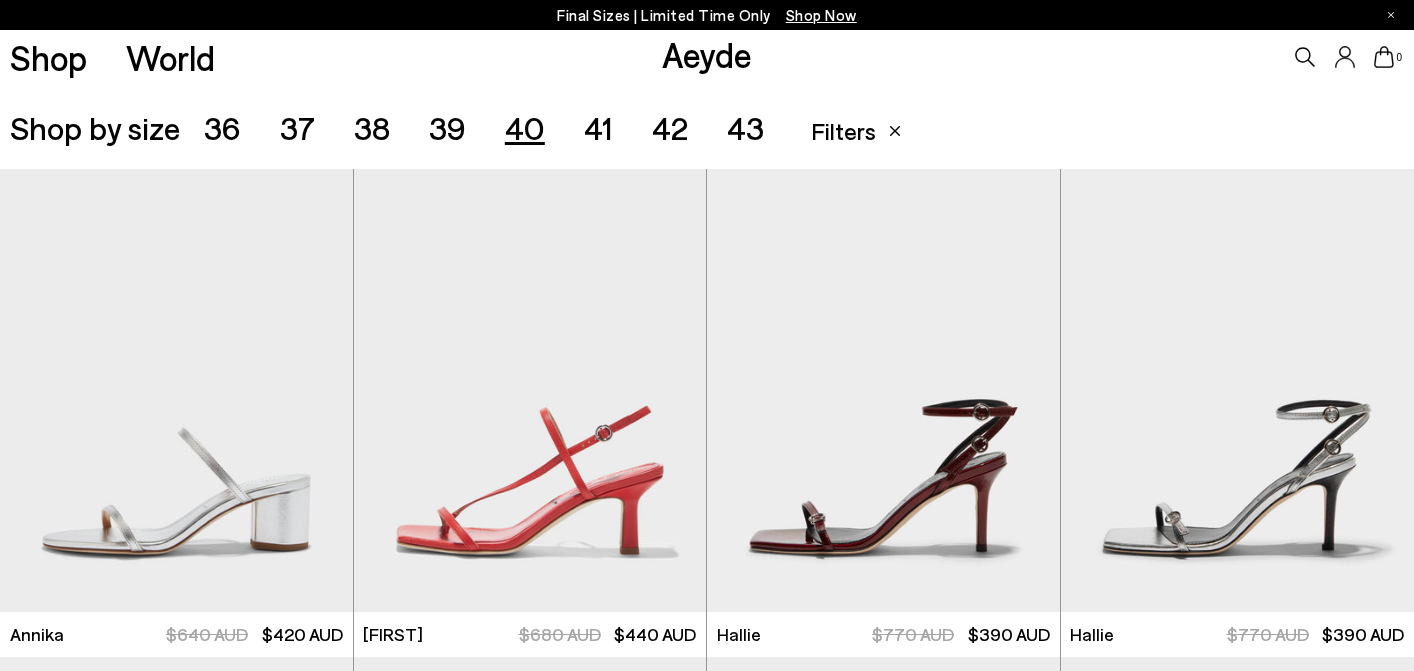 click on "39" at bounding box center [447, 127] 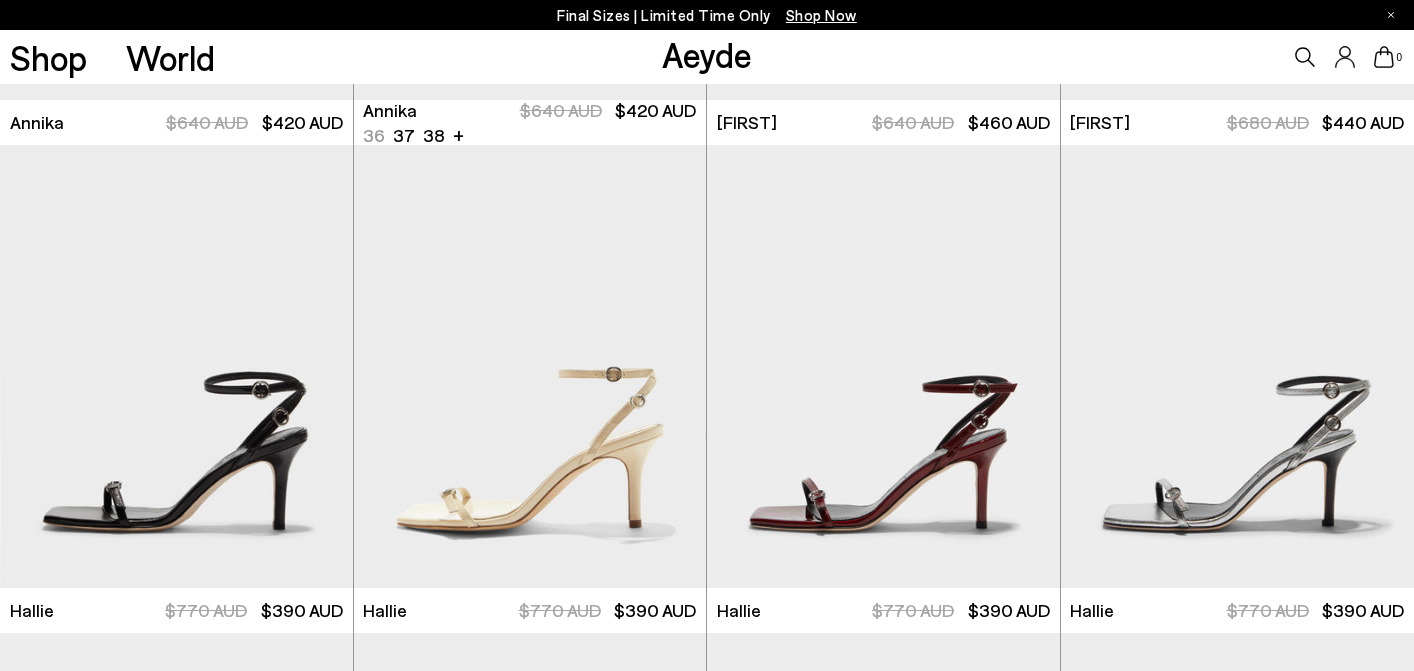 scroll, scrollTop: 1053, scrollLeft: 0, axis: vertical 